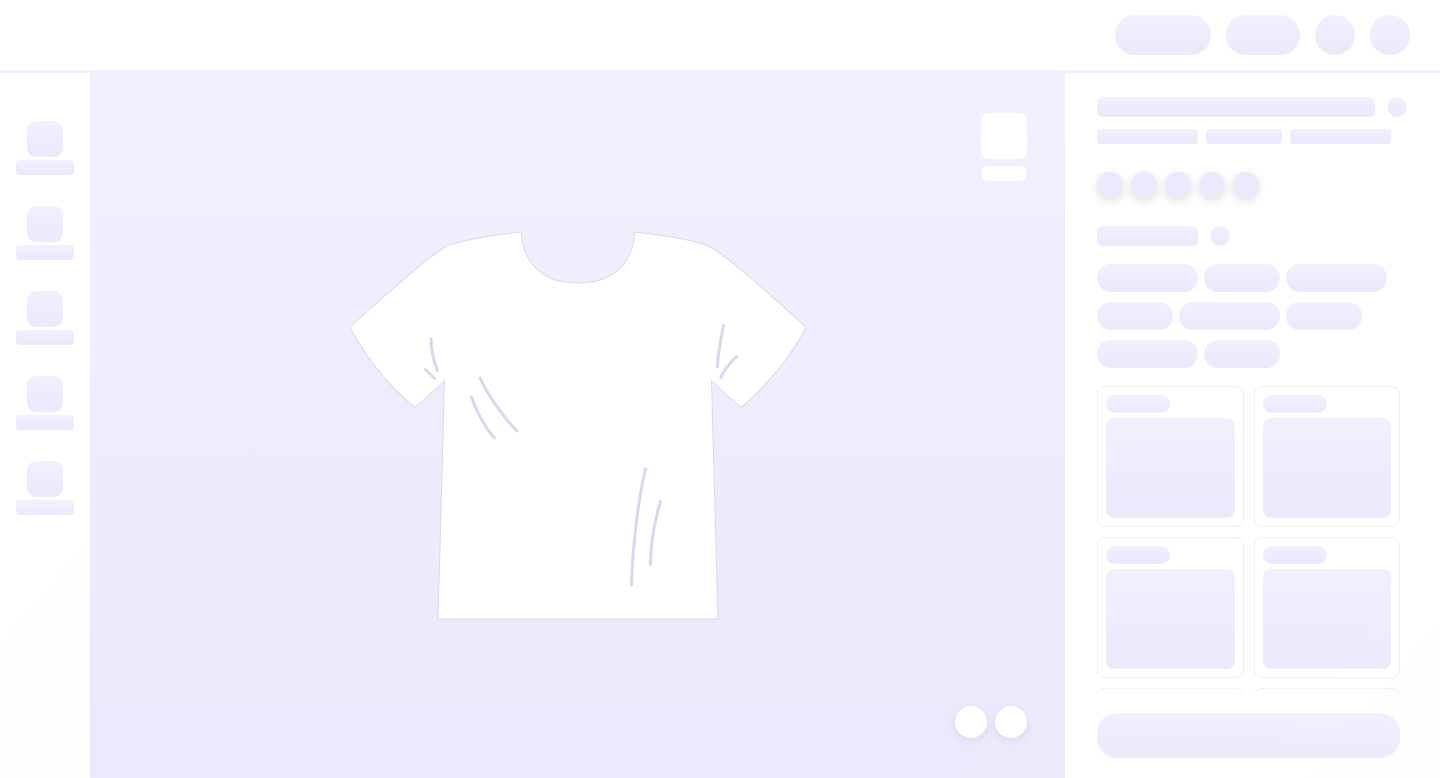 scroll, scrollTop: 0, scrollLeft: 0, axis: both 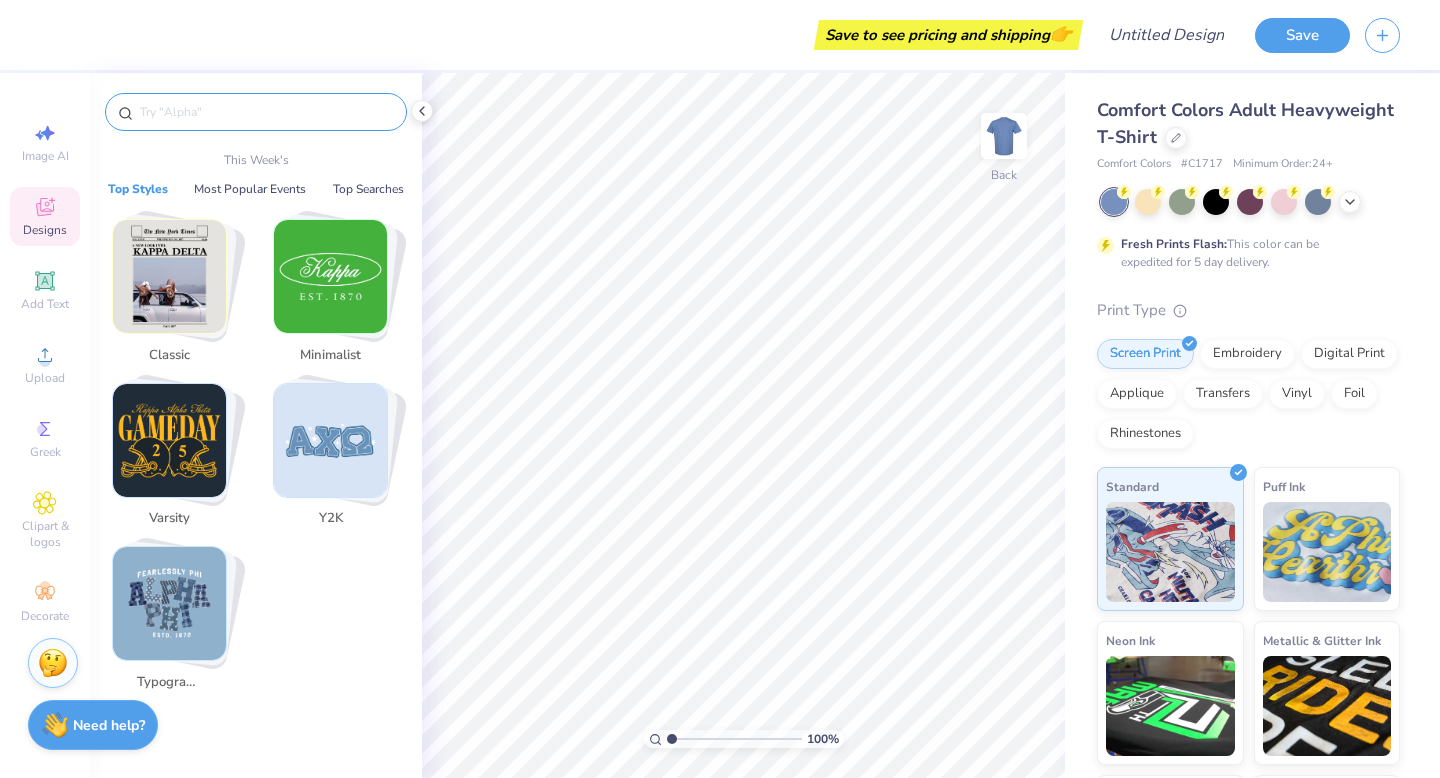 click at bounding box center (266, 112) 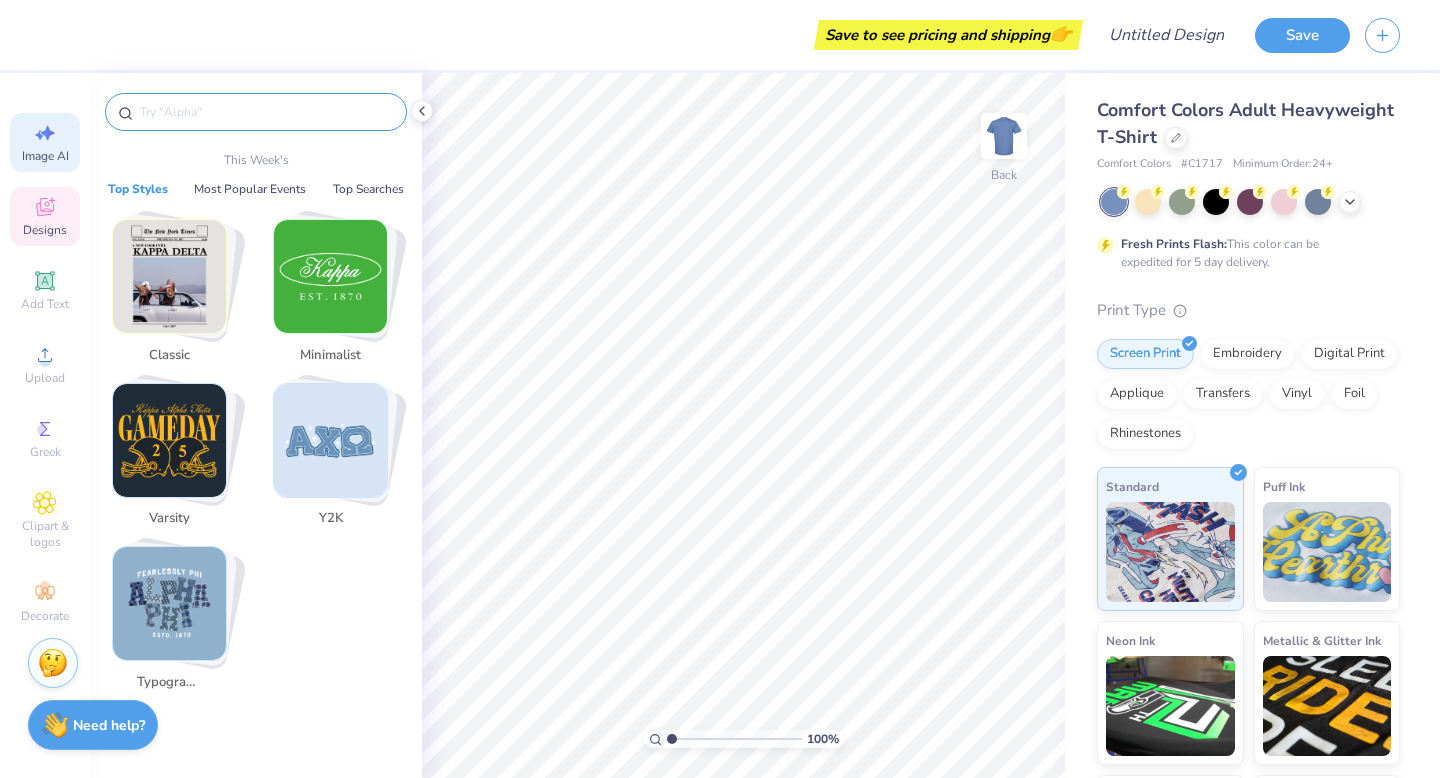 click 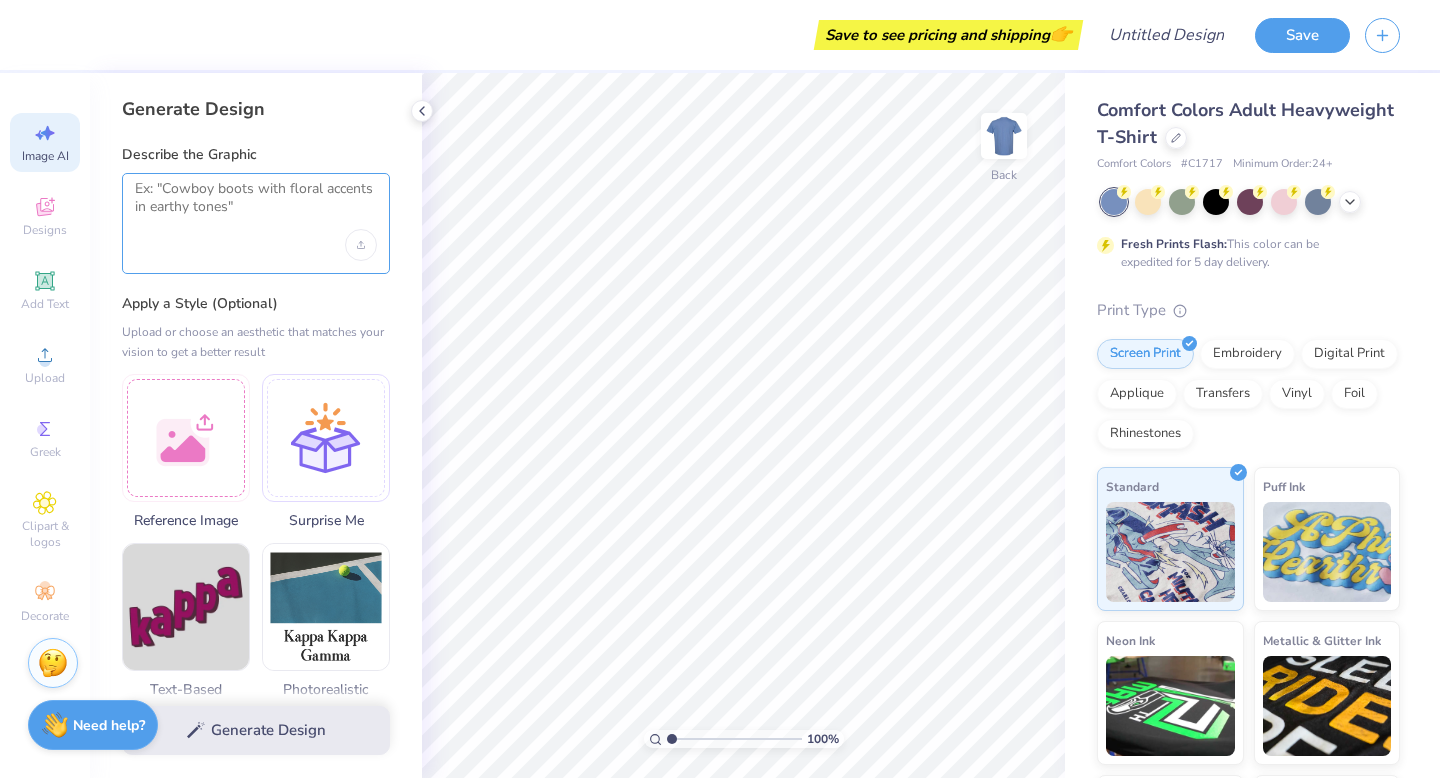 click at bounding box center [256, 205] 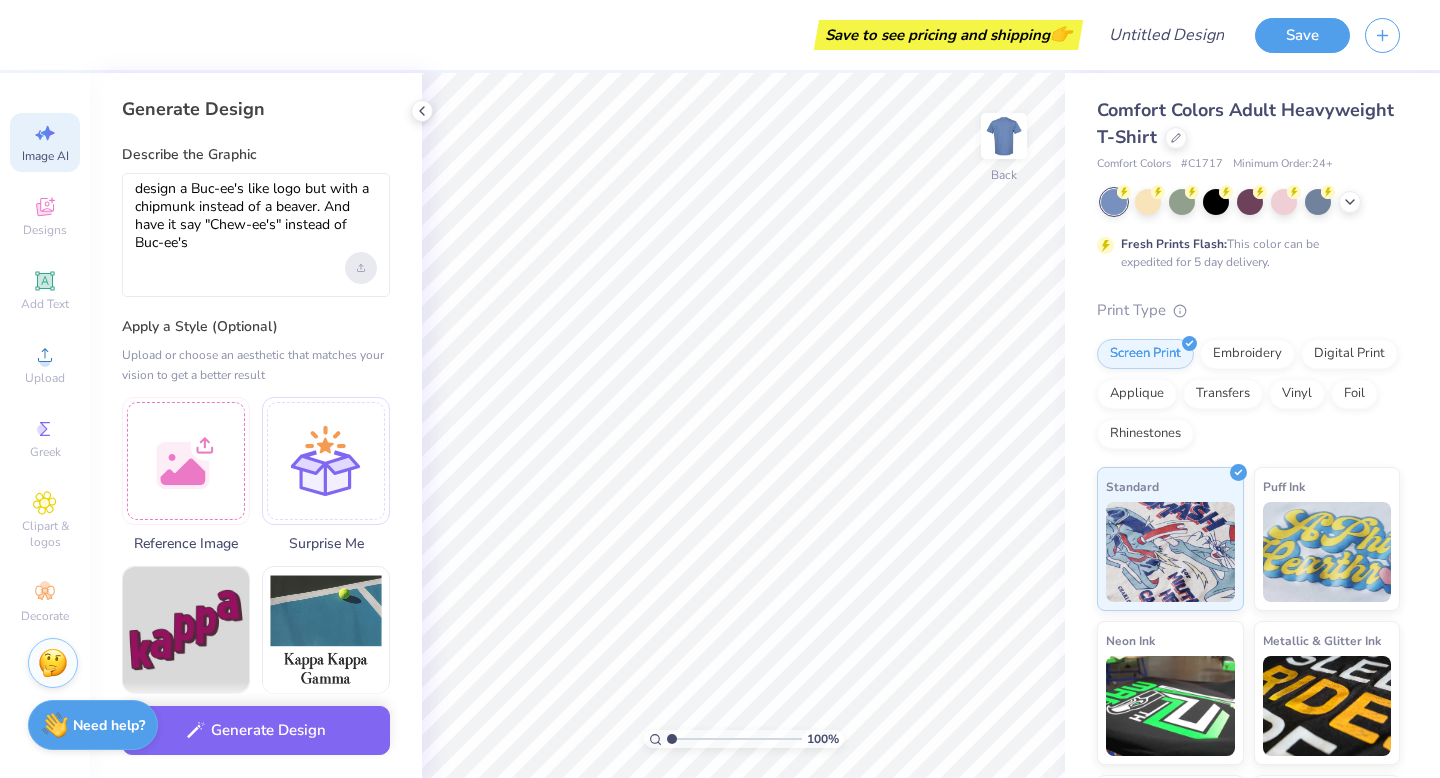 click at bounding box center (361, 268) 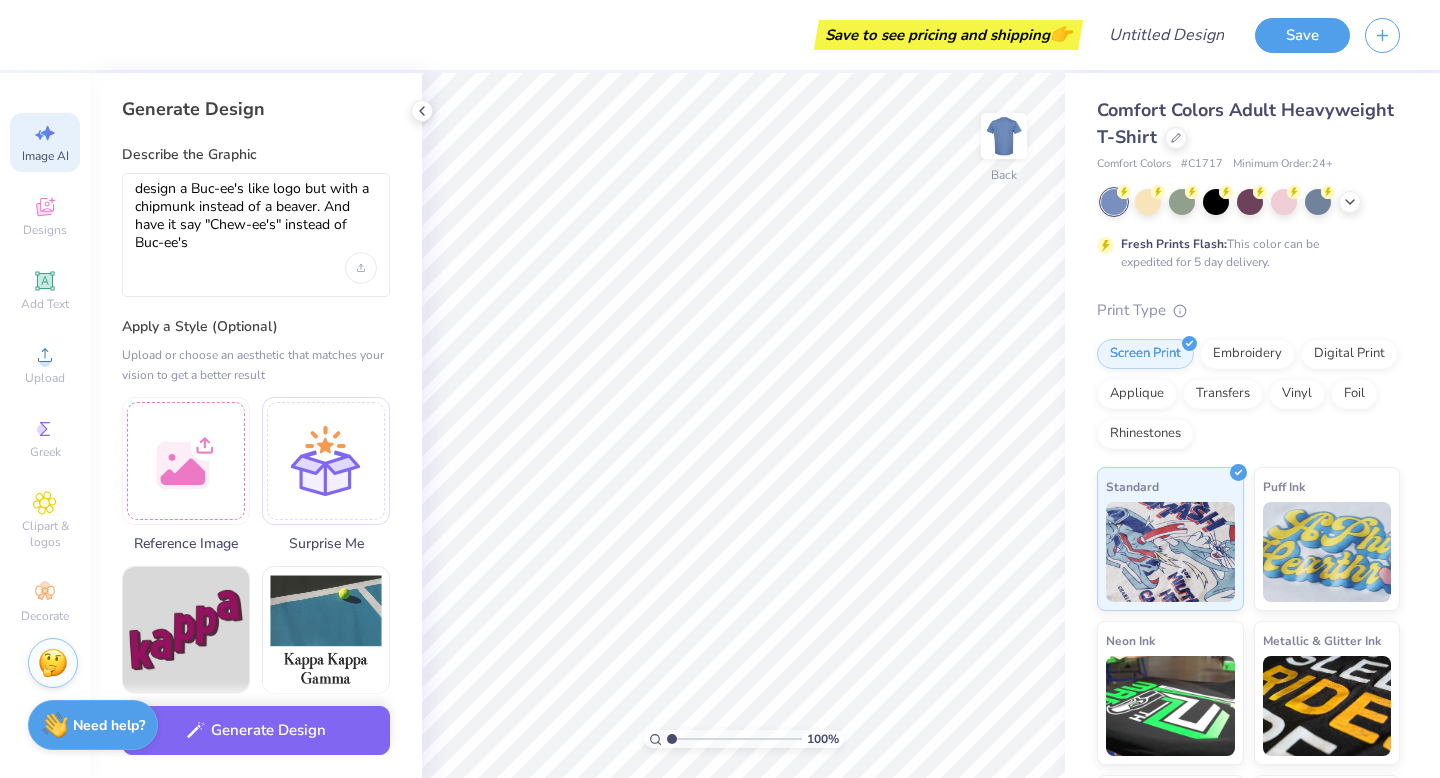 click on "design a Buc-ee's like logo but with a chipmunk instead of a beaver. And have it say "Chew-ee's" instead of Buc-ee's" at bounding box center [256, 235] 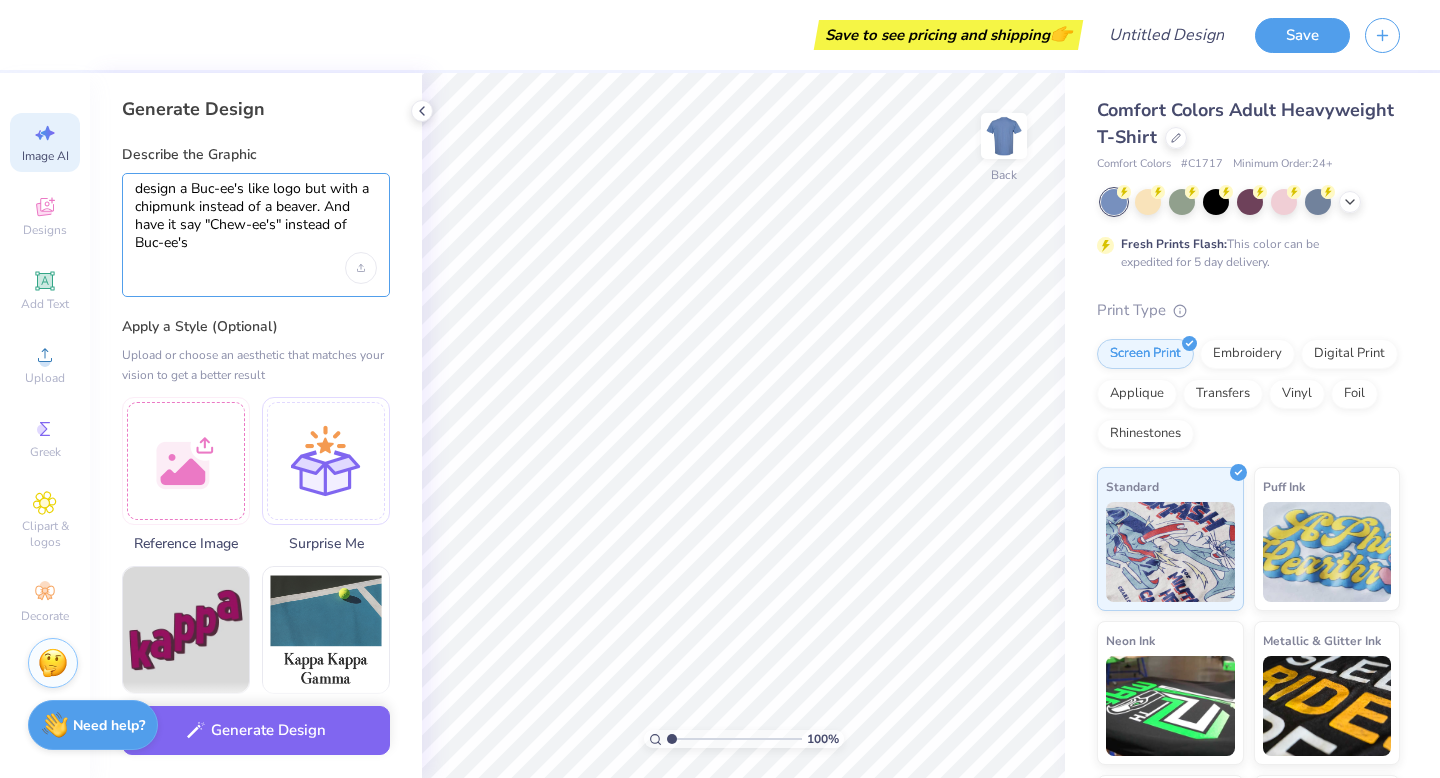 click on "design a Buc-ee's like logo but with a chipmunk instead of a beaver. And have it say "Chew-ee's" instead of Buc-ee's" at bounding box center (256, 216) 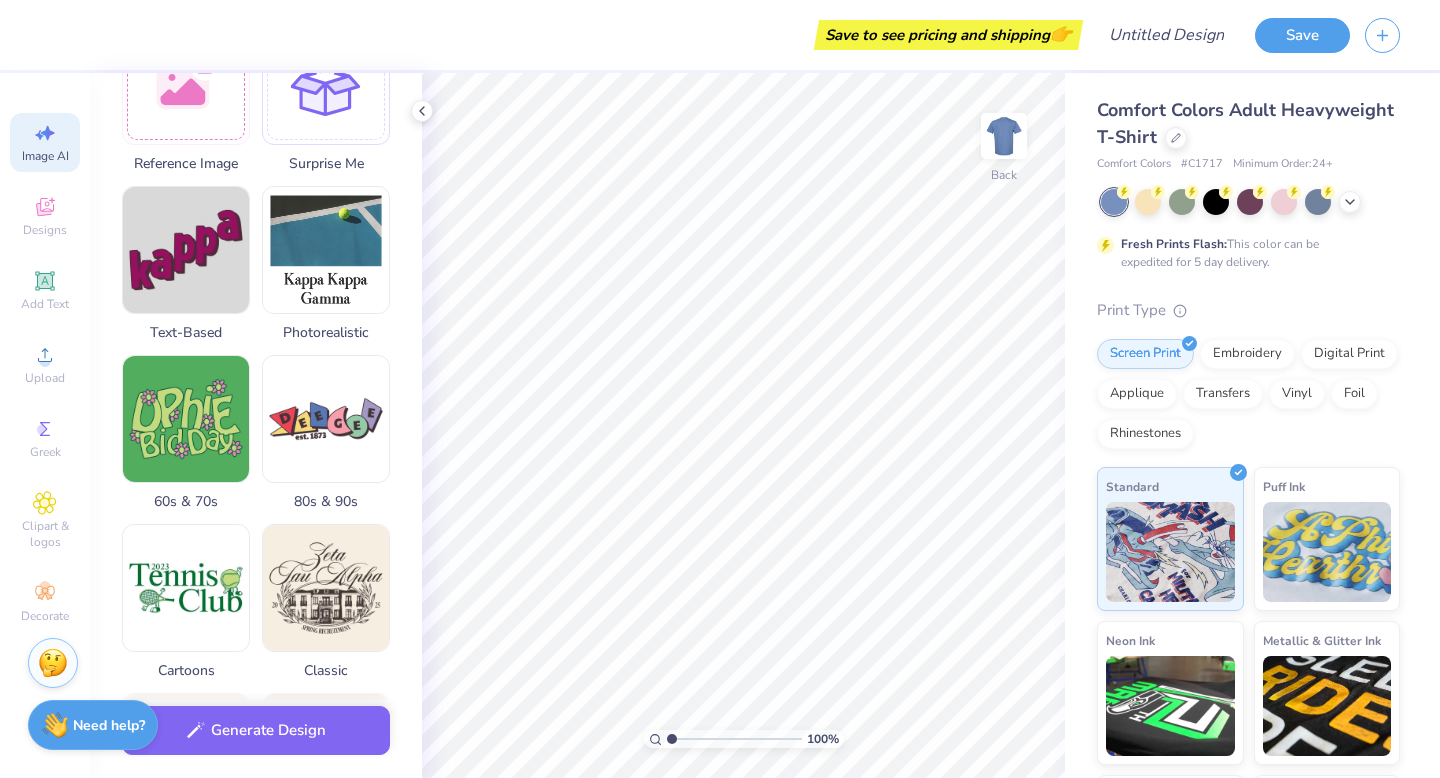 scroll, scrollTop: 592, scrollLeft: 0, axis: vertical 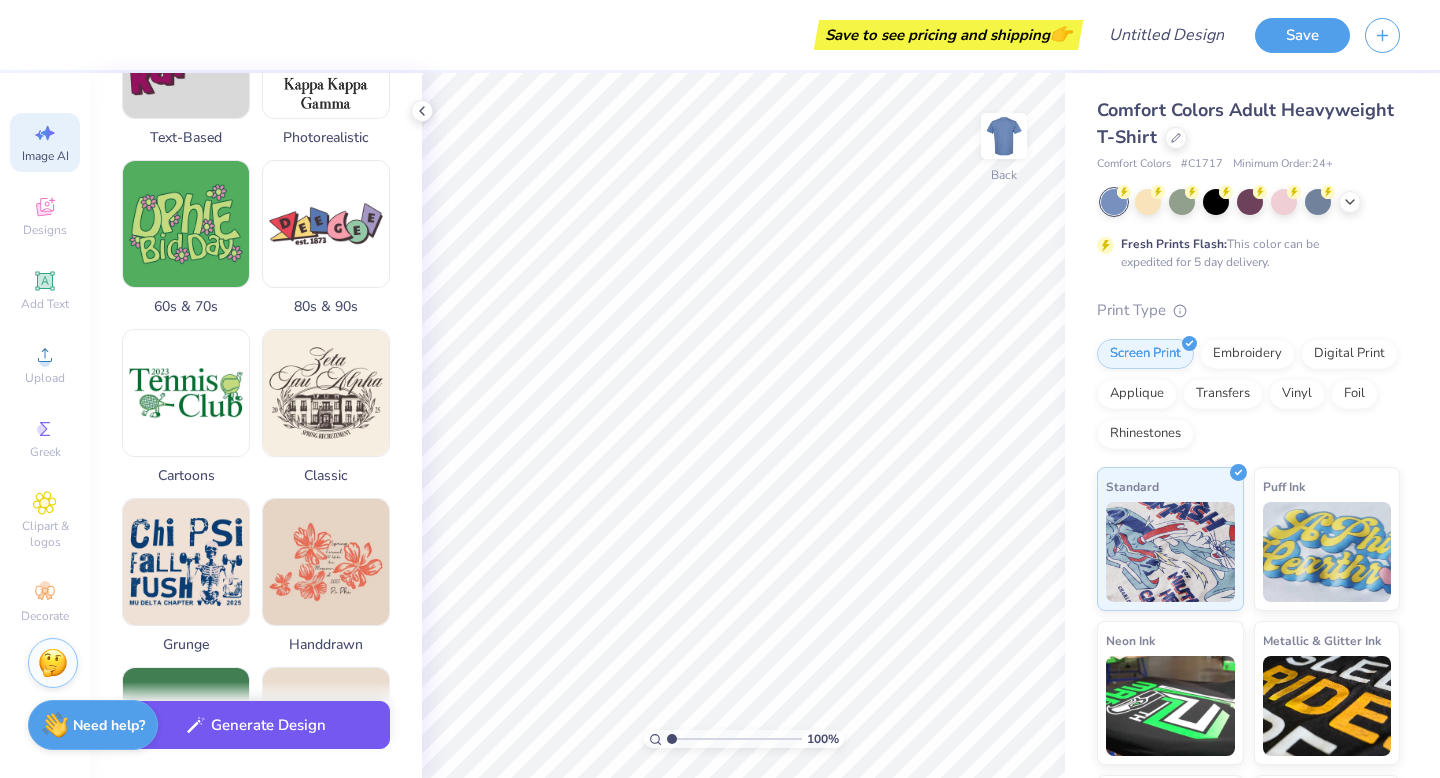 type on "design a Buc-ee's like logo but with a chipmunk instead of a beaver. And have it say "Chew-ee's" instead of Buc-ee's" 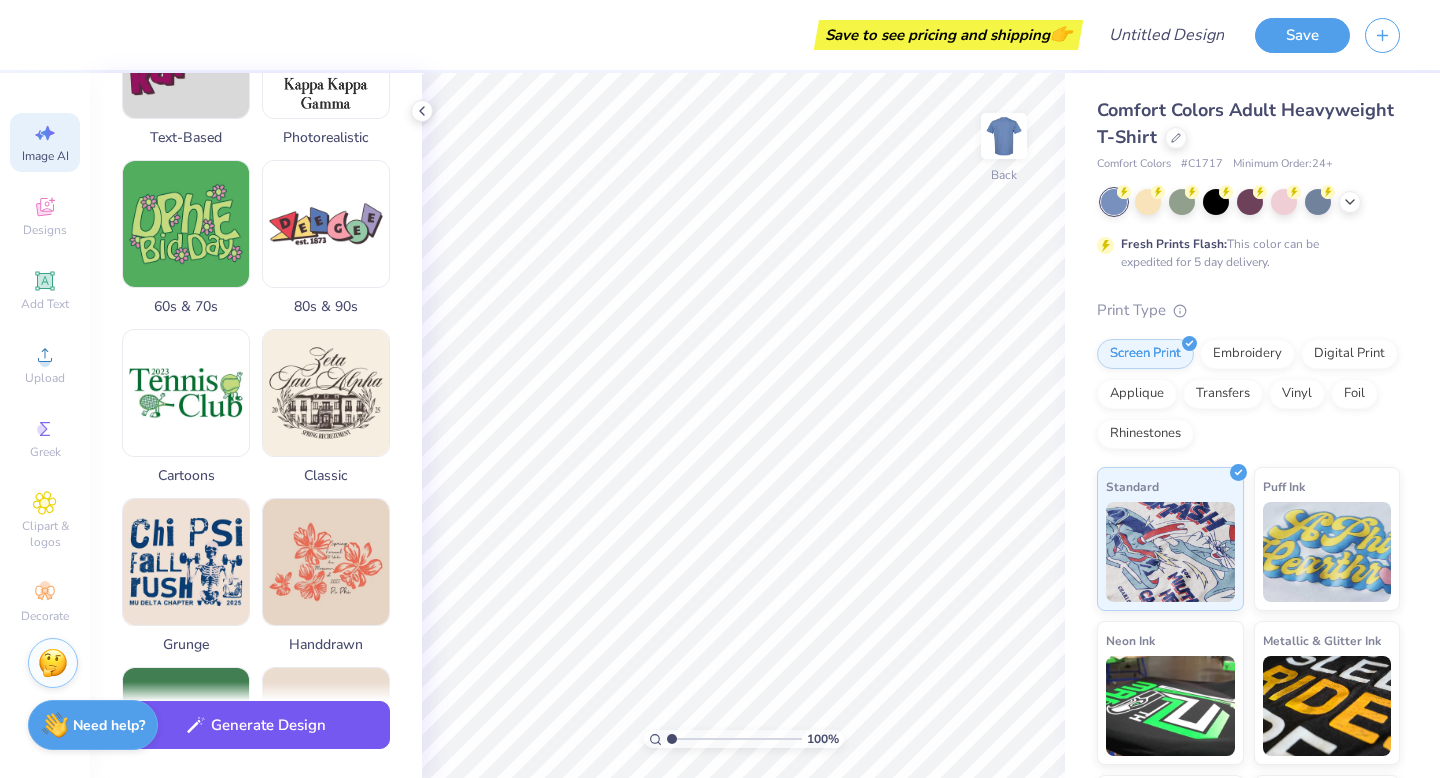 click on "Generate Design" at bounding box center (256, 725) 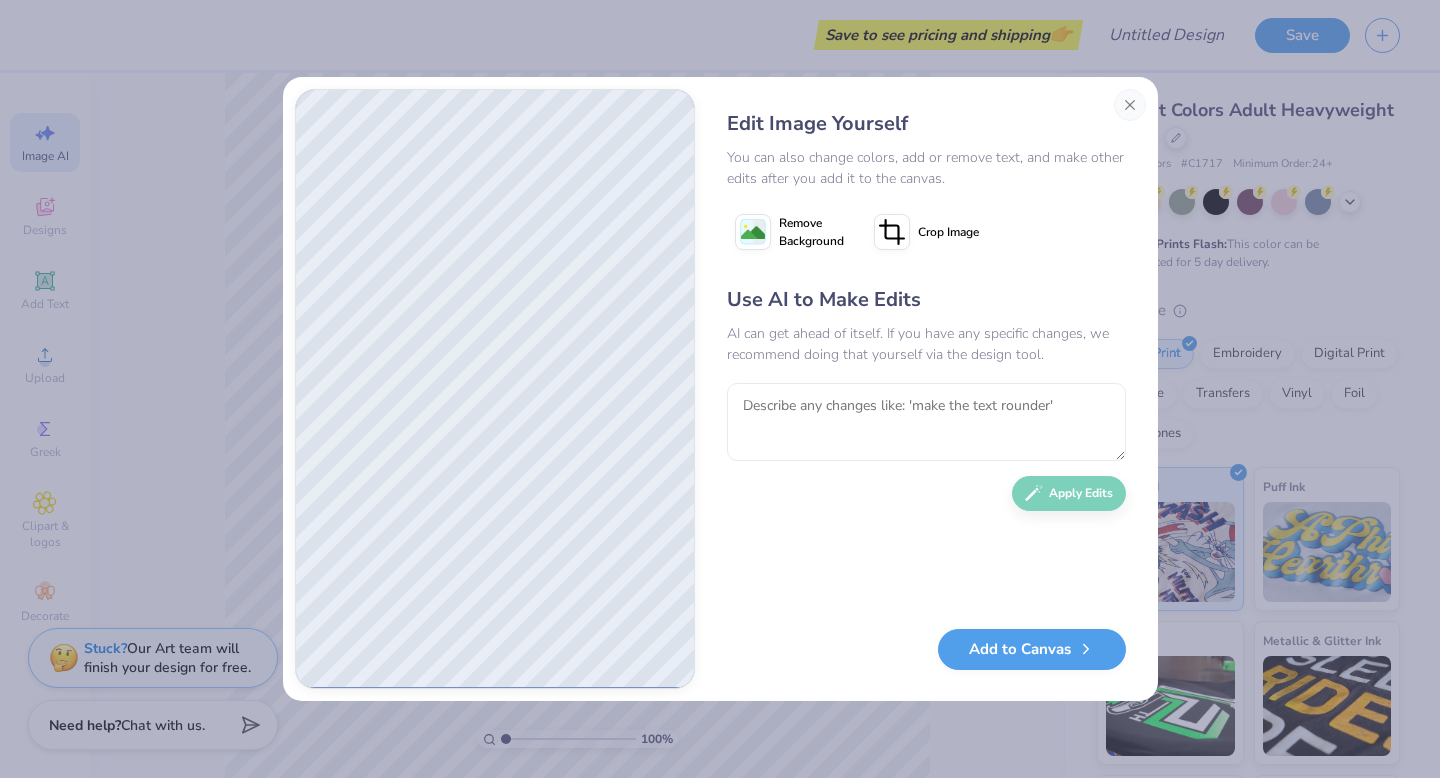 click on "Edit Image Yourself You can also change colors, add or remove text, and make other edits after you add it to the canvas. Remove Background Crop Image Use AI to Make Edits AI can get ahead of itself. If you have any specific changes, we recommend doing that yourself via the design tool. Apply Edits Add to Canvas" at bounding box center (926, 389) 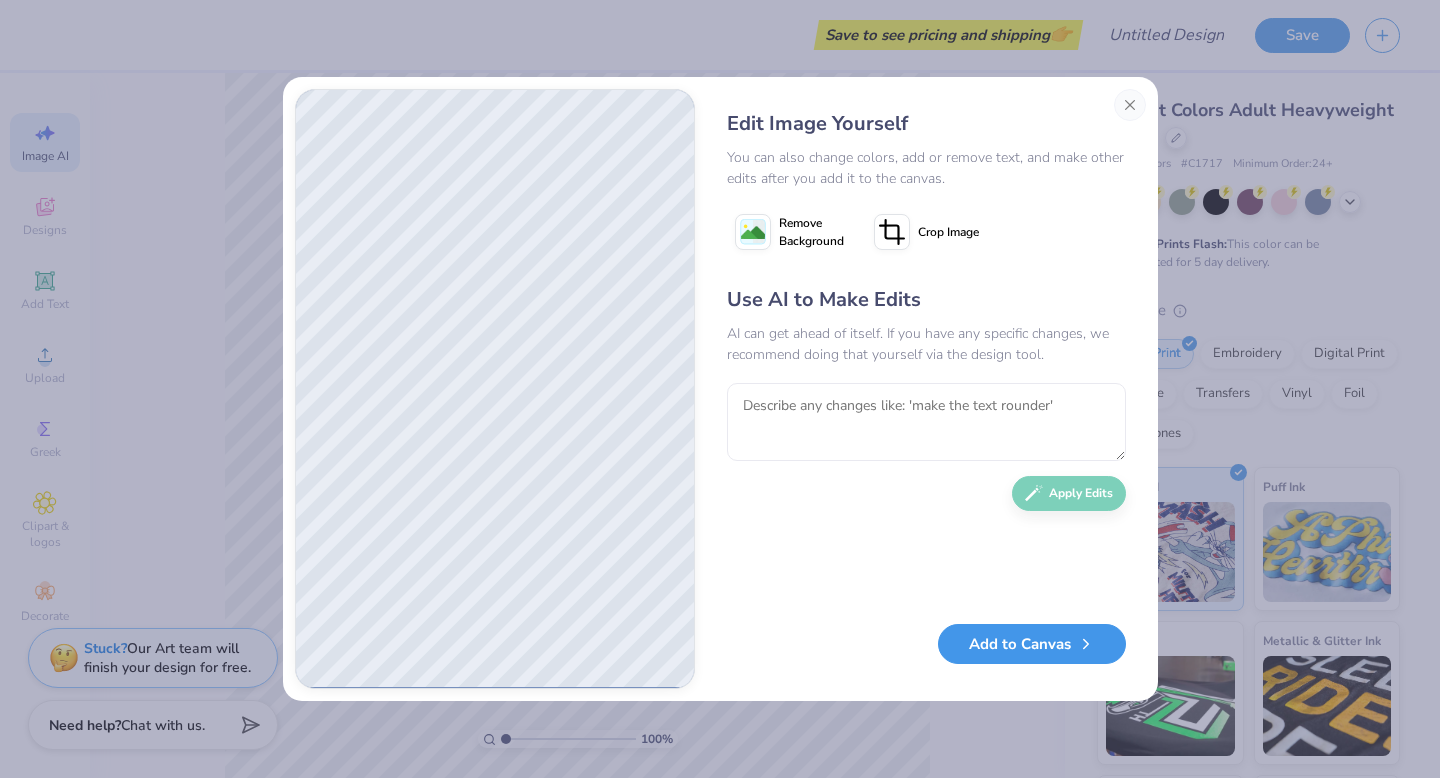 click on "Add to Canvas" at bounding box center (1032, 644) 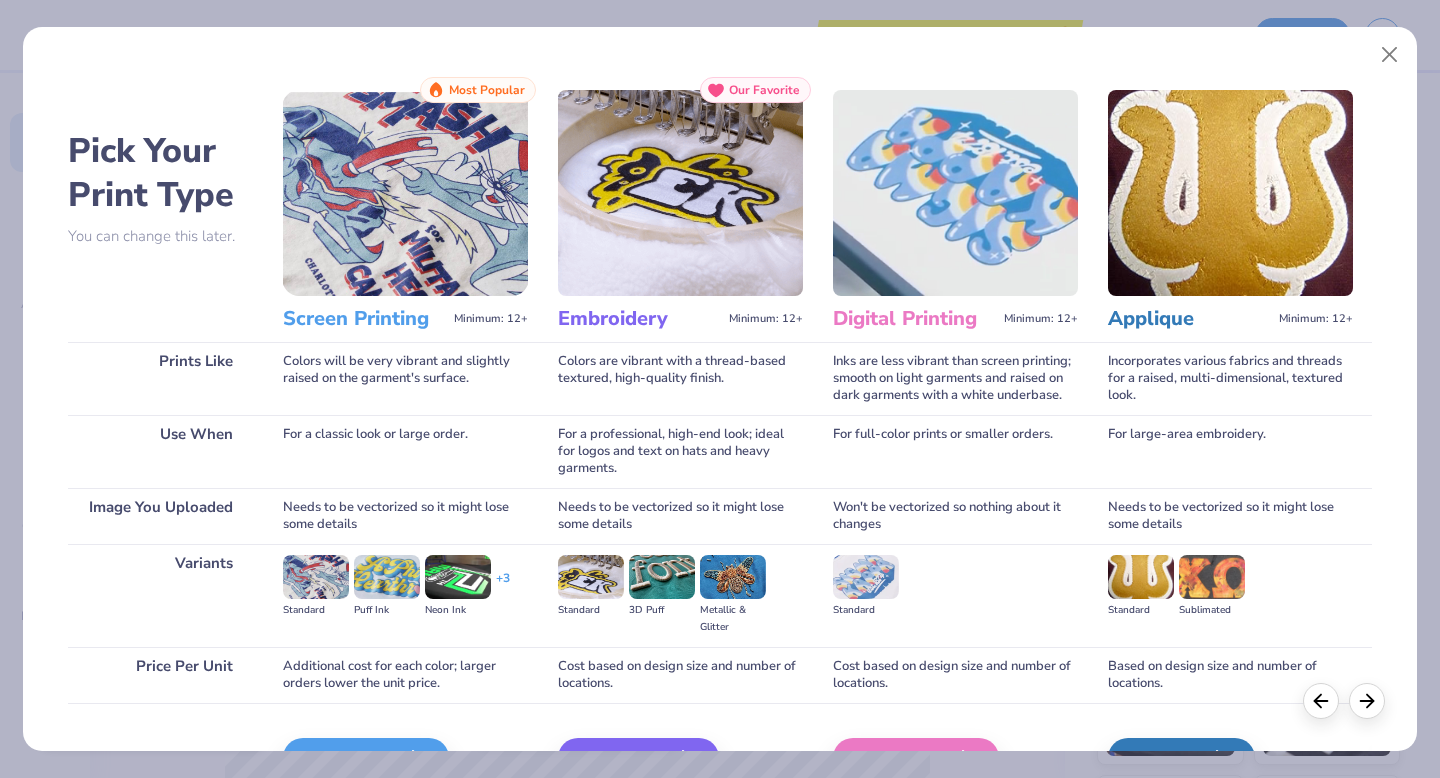 scroll, scrollTop: 119, scrollLeft: 0, axis: vertical 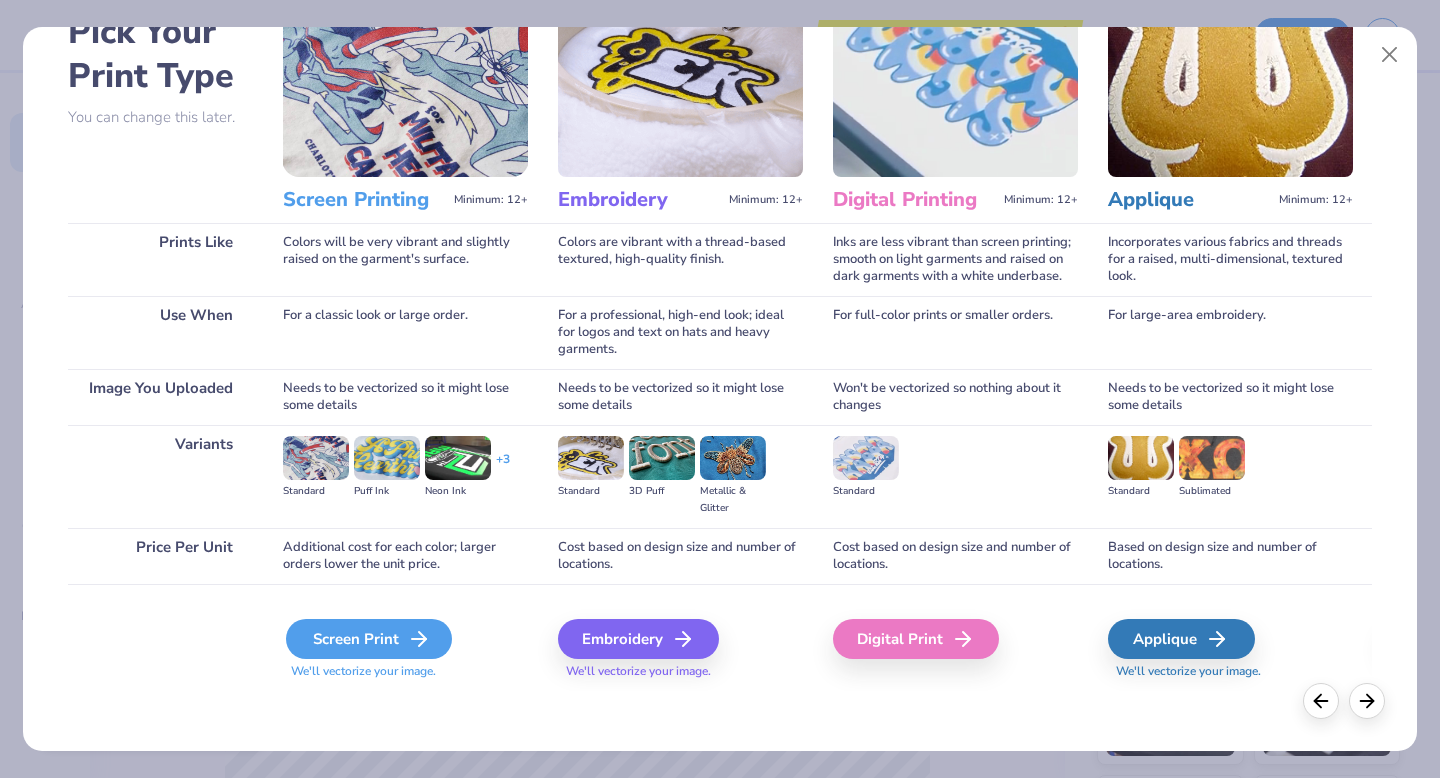 click 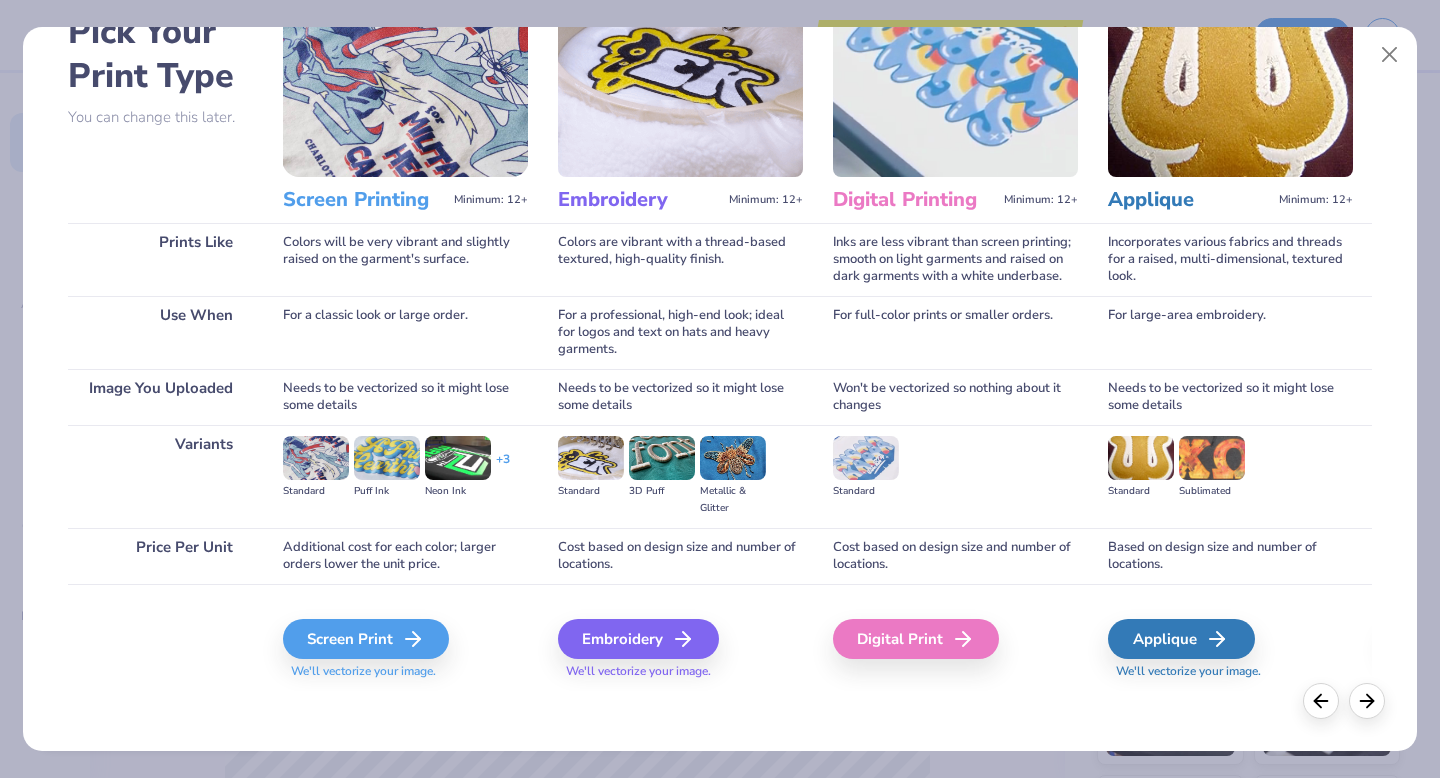 type 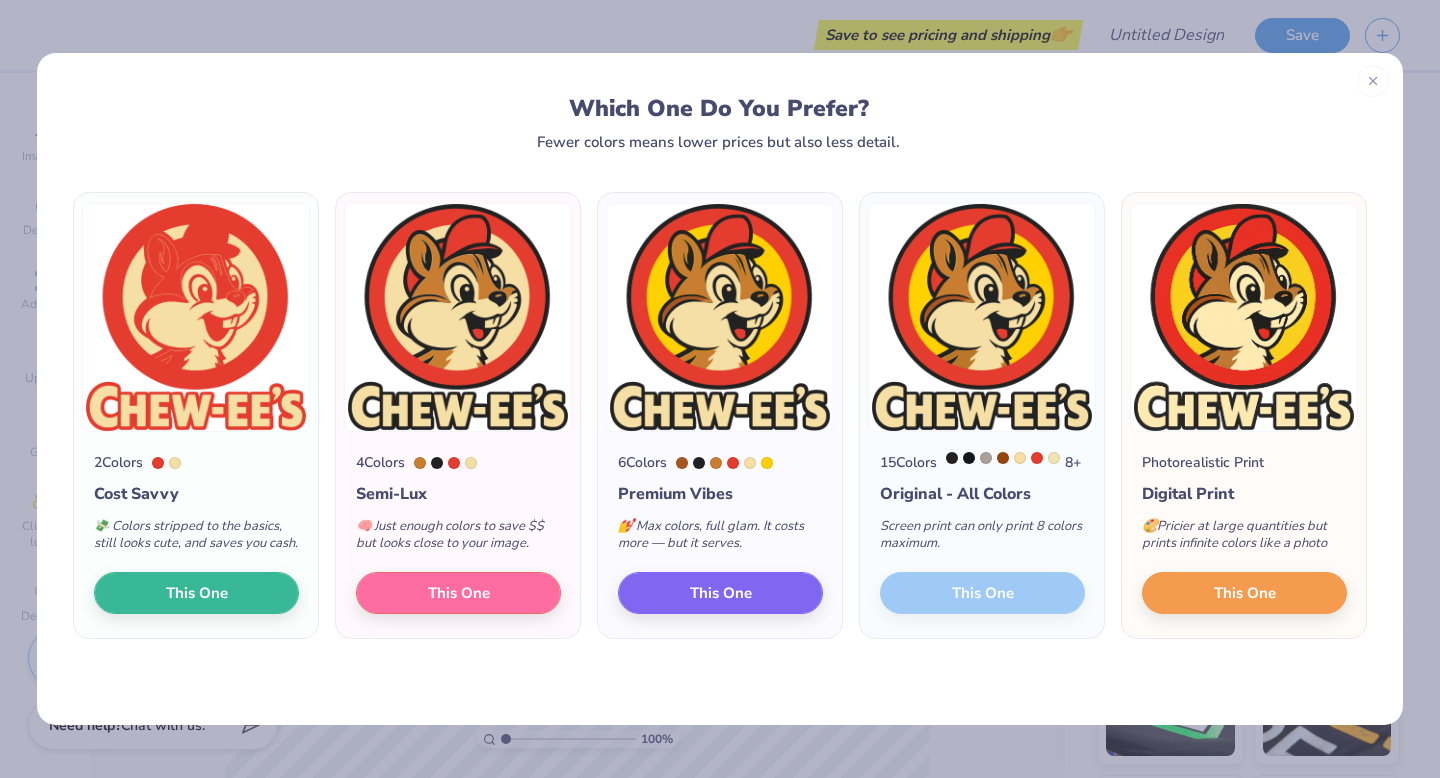 scroll, scrollTop: 0, scrollLeft: 0, axis: both 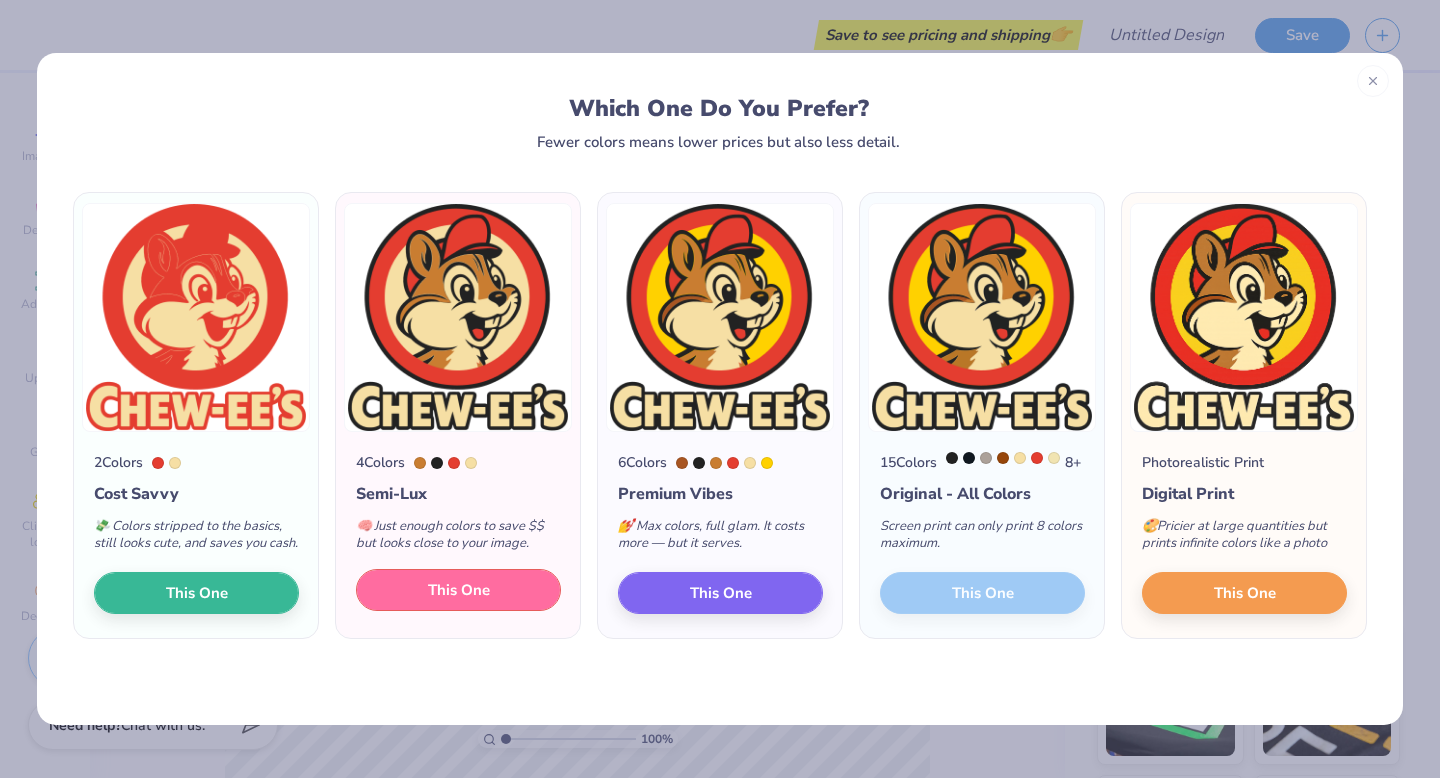 click on "This One" at bounding box center [459, 590] 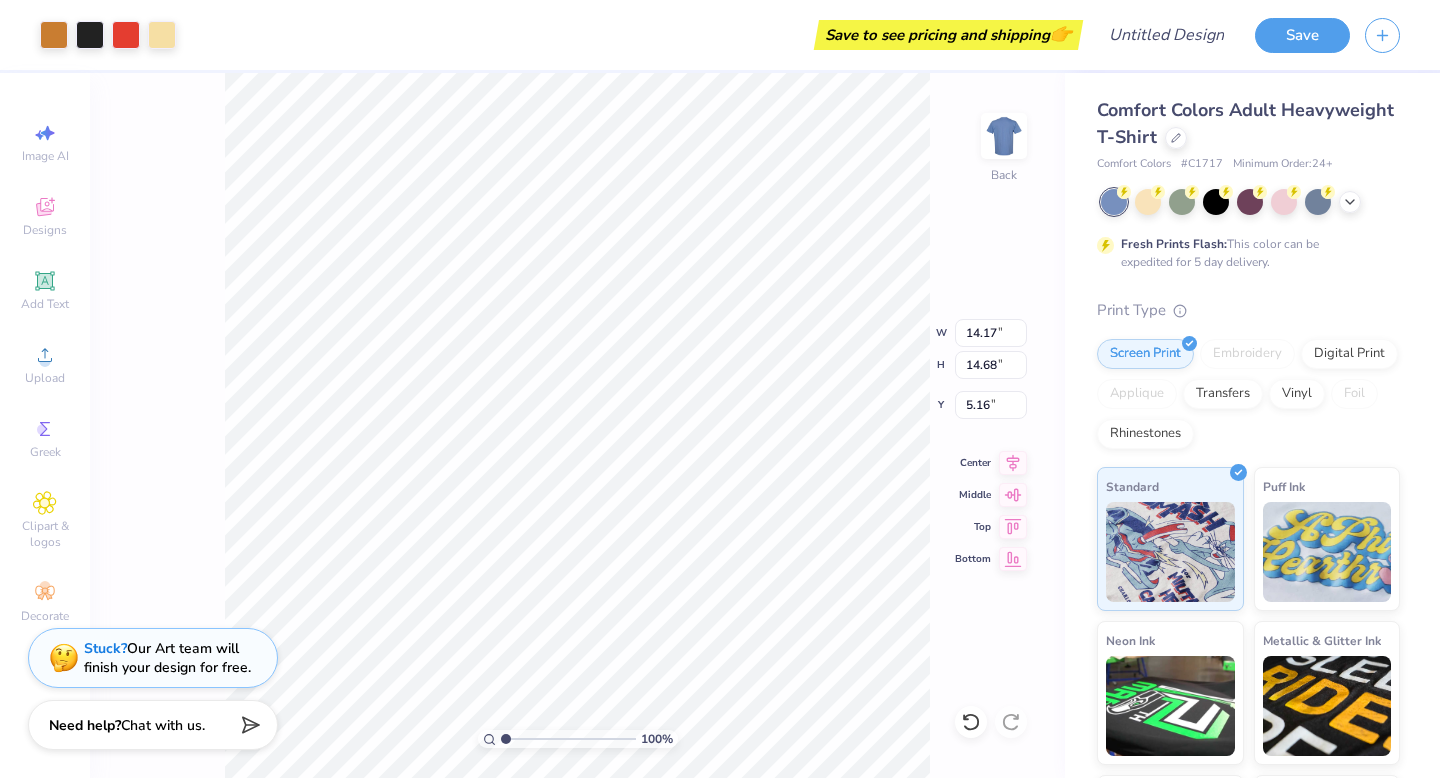 type on "8.73" 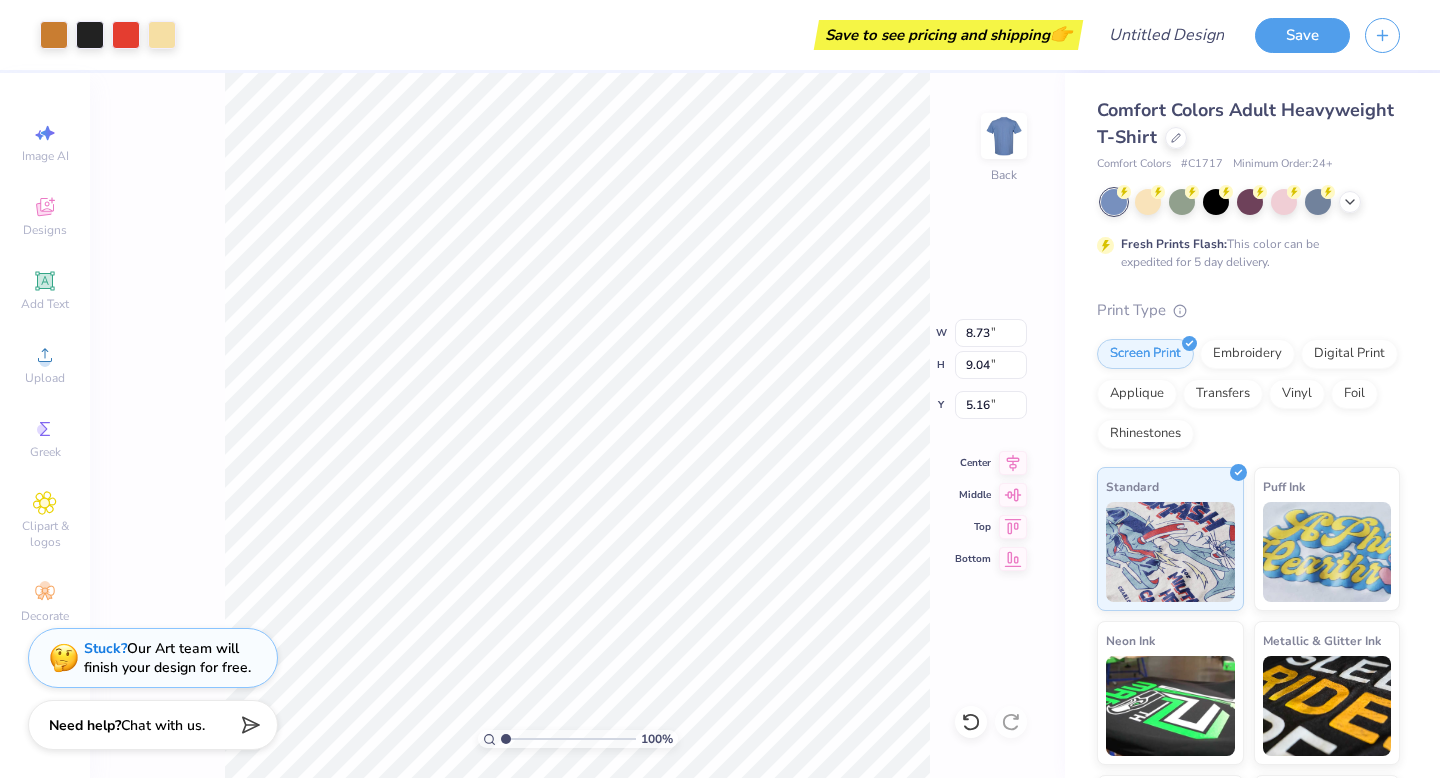 type on "3.00" 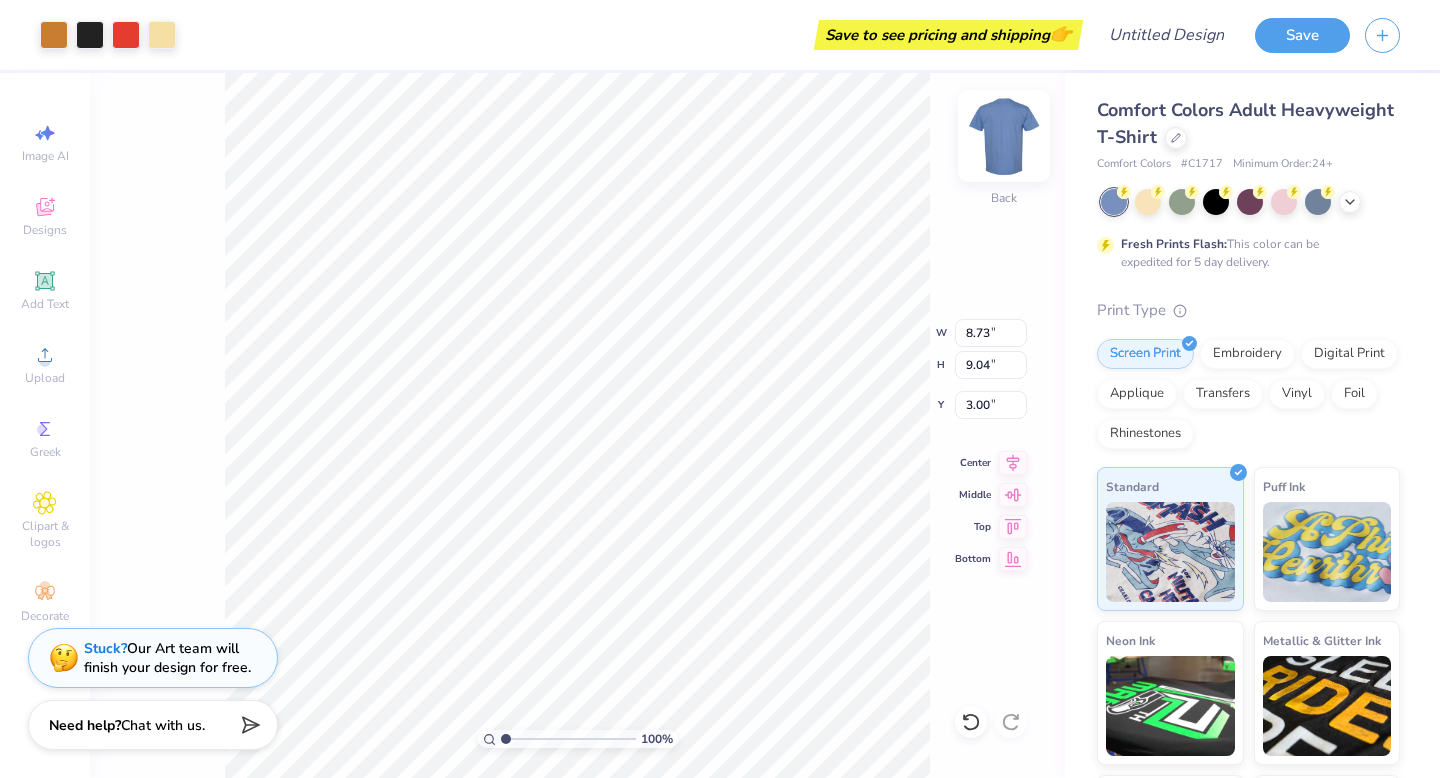click at bounding box center [1004, 136] 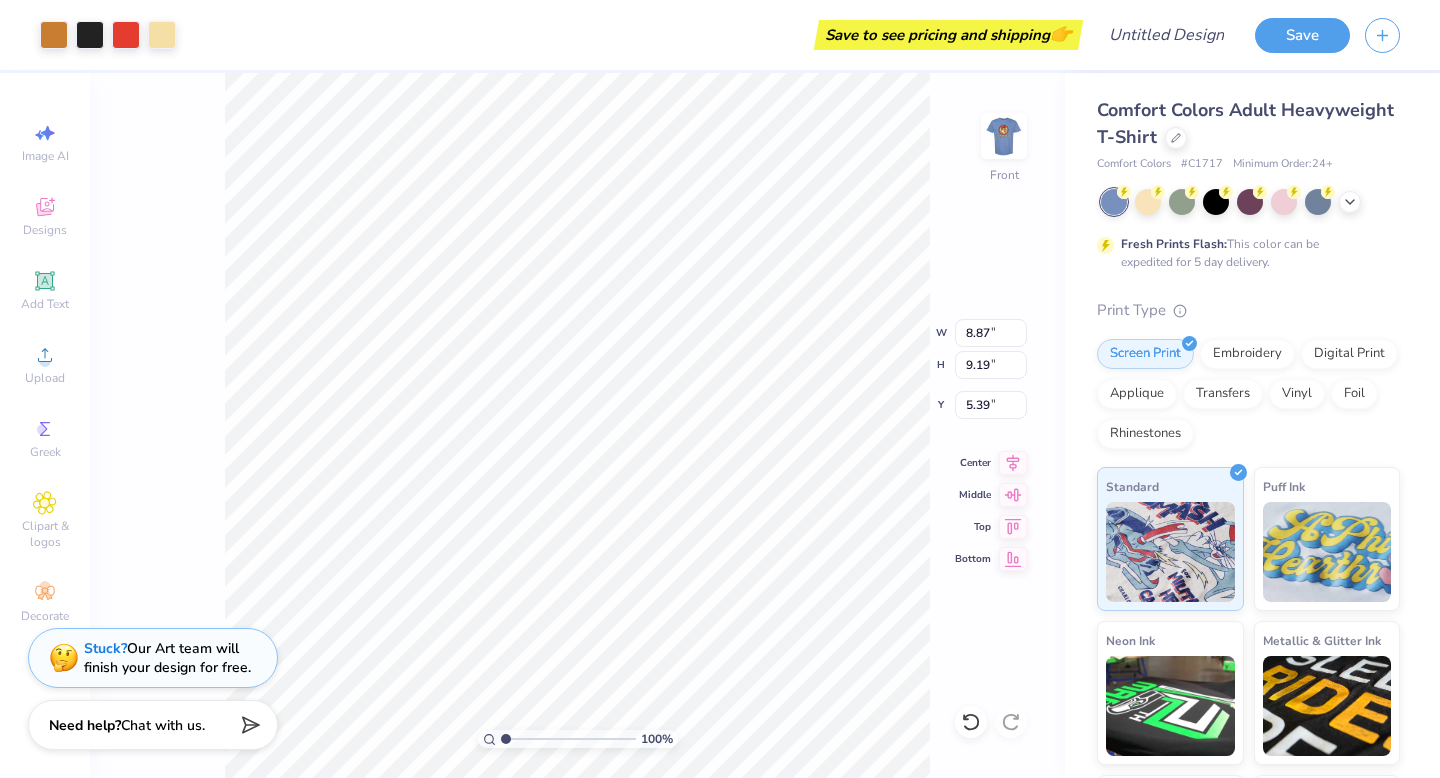 type on "3.00" 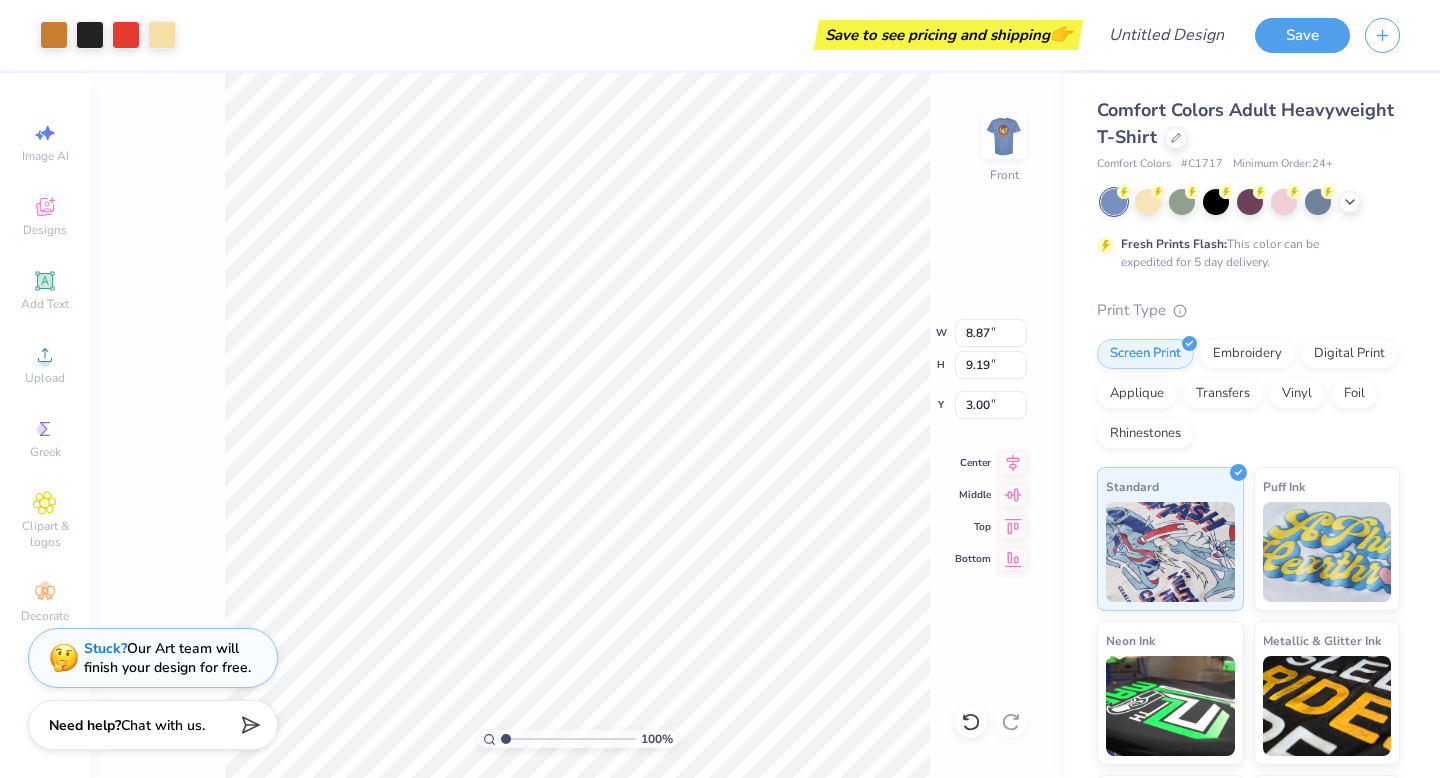 type on "10.91" 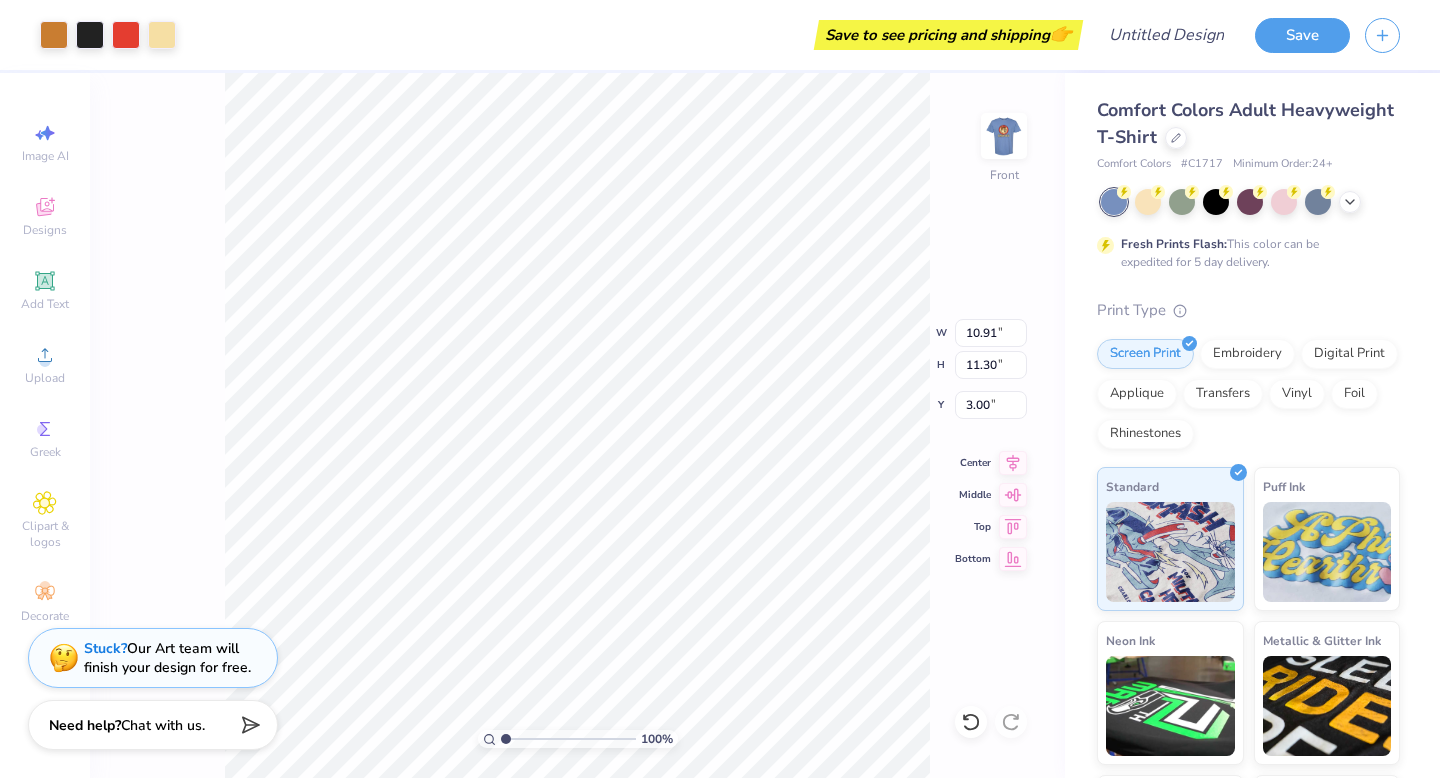 type on "3.24" 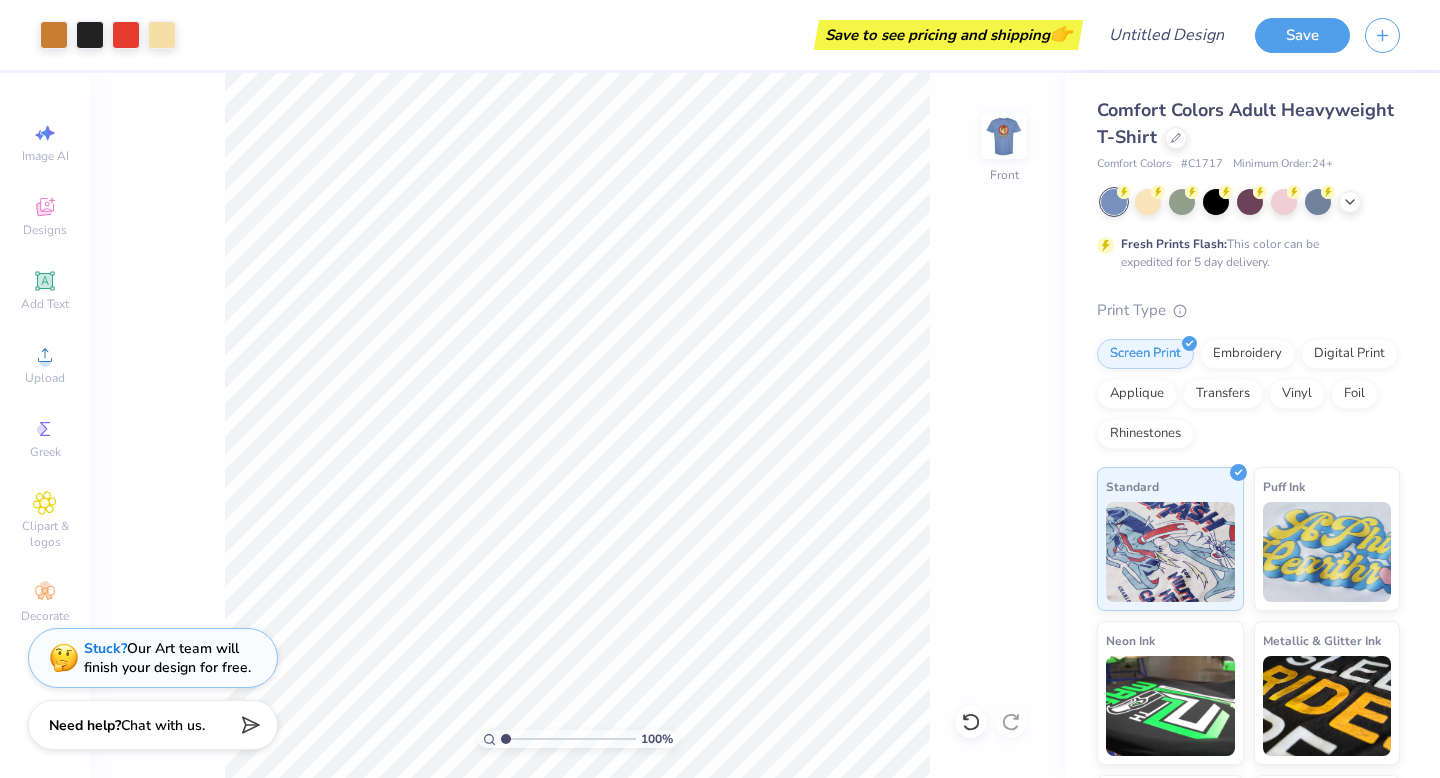 scroll, scrollTop: 0, scrollLeft: 0, axis: both 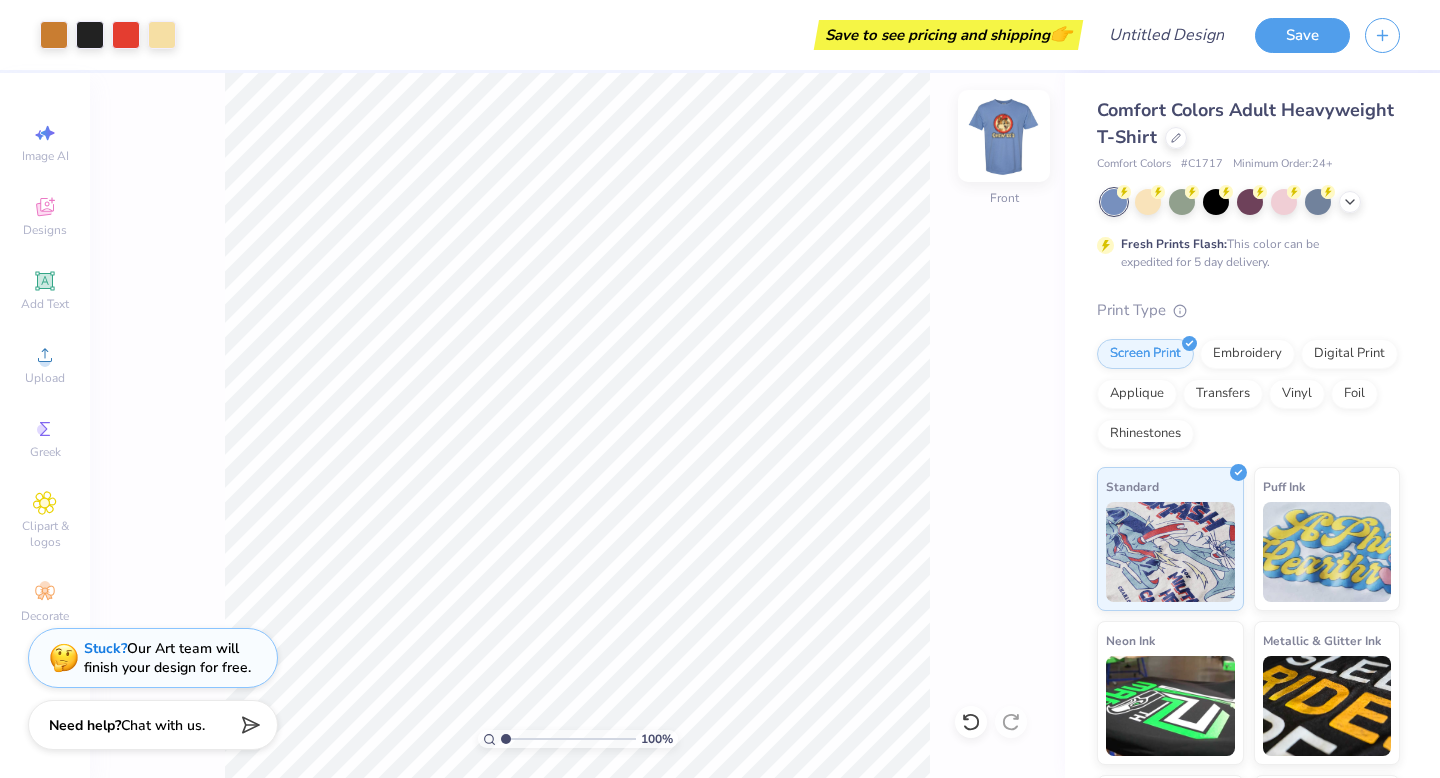 click at bounding box center [1004, 136] 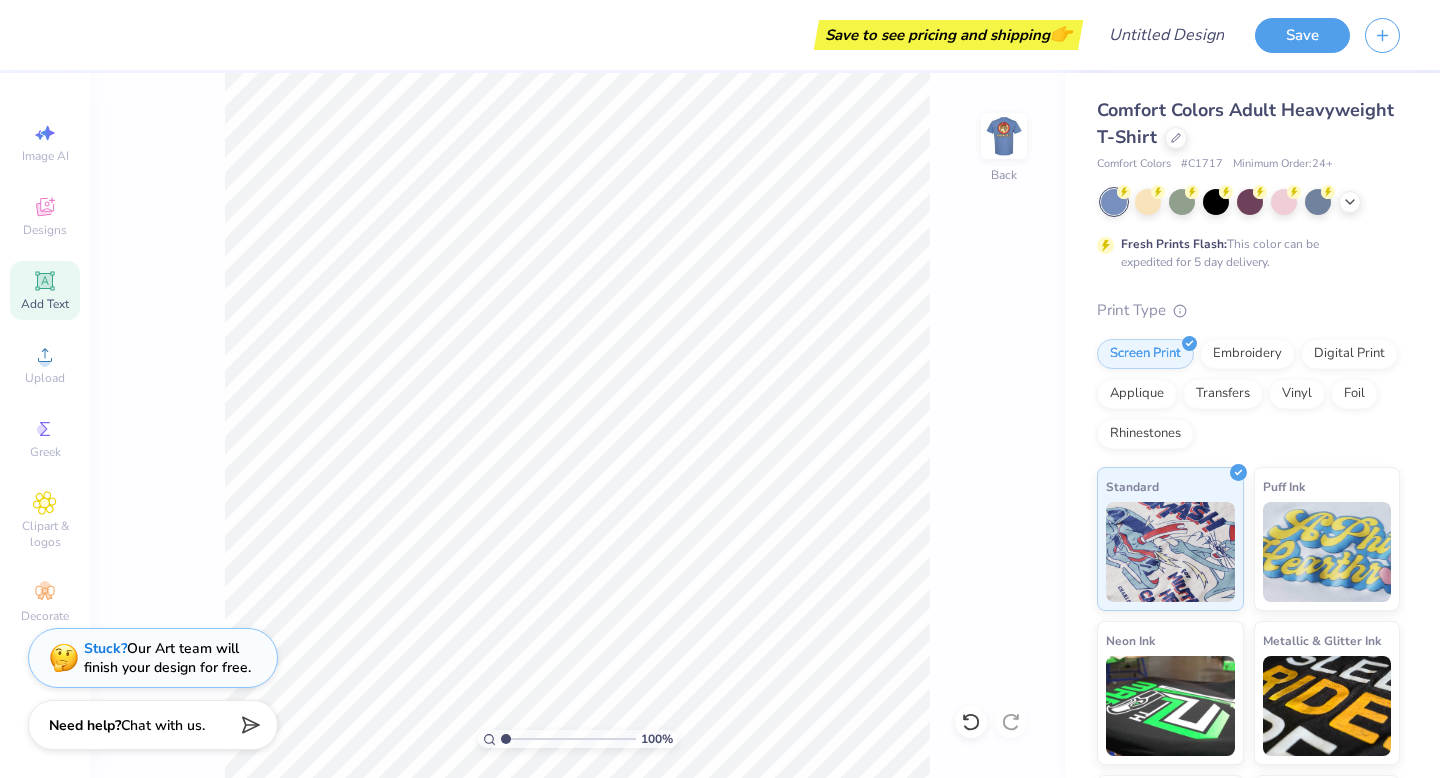 click 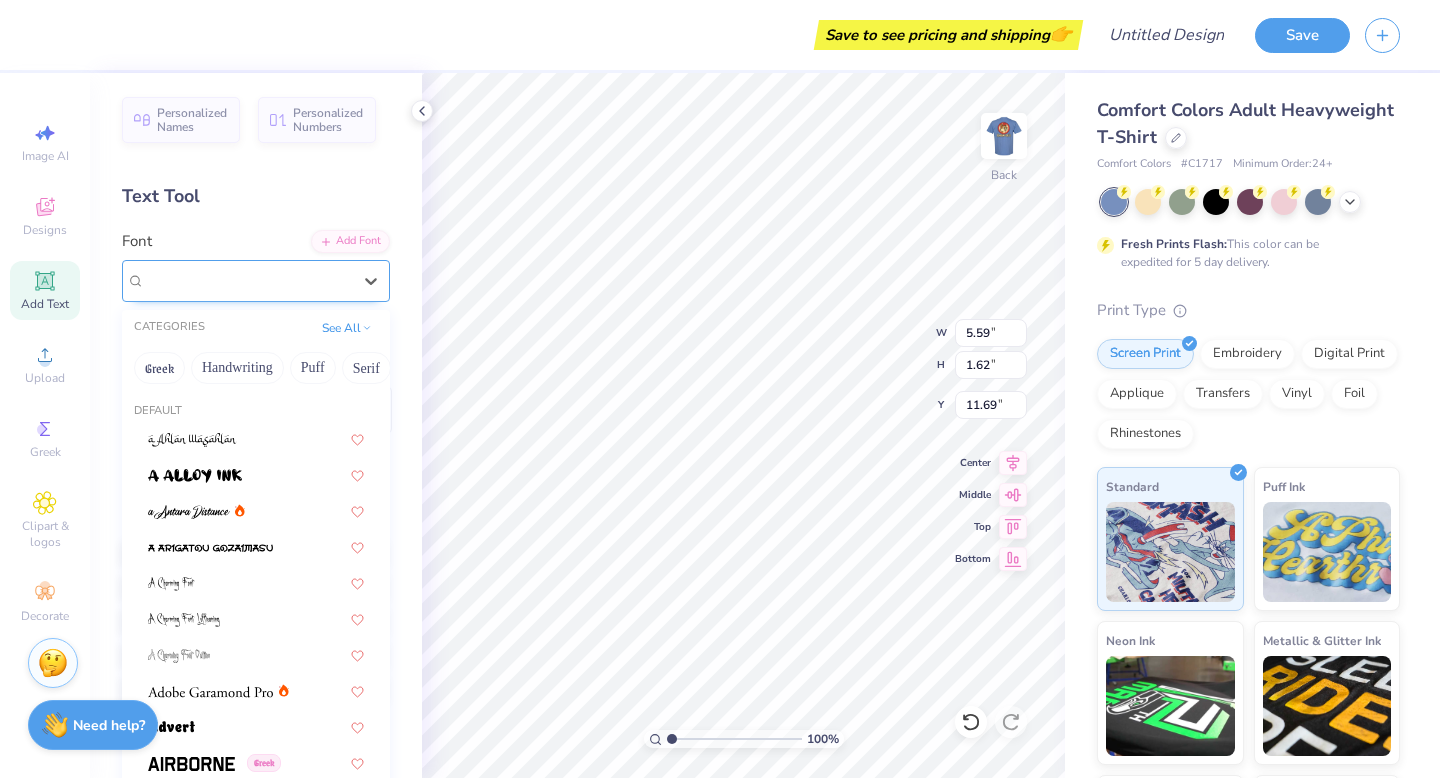 click on "Super Dream" at bounding box center (248, 280) 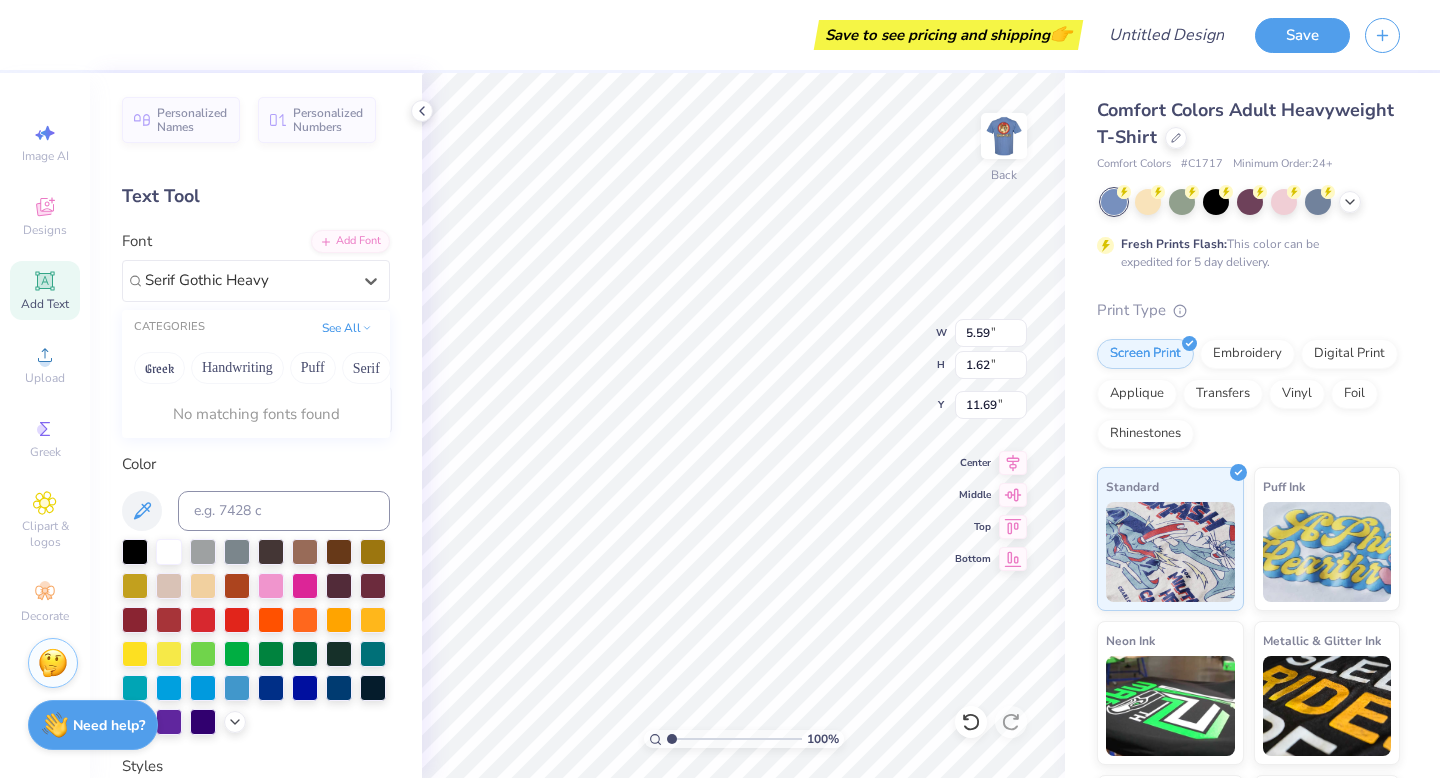 type on "Serif Gothic Heavy" 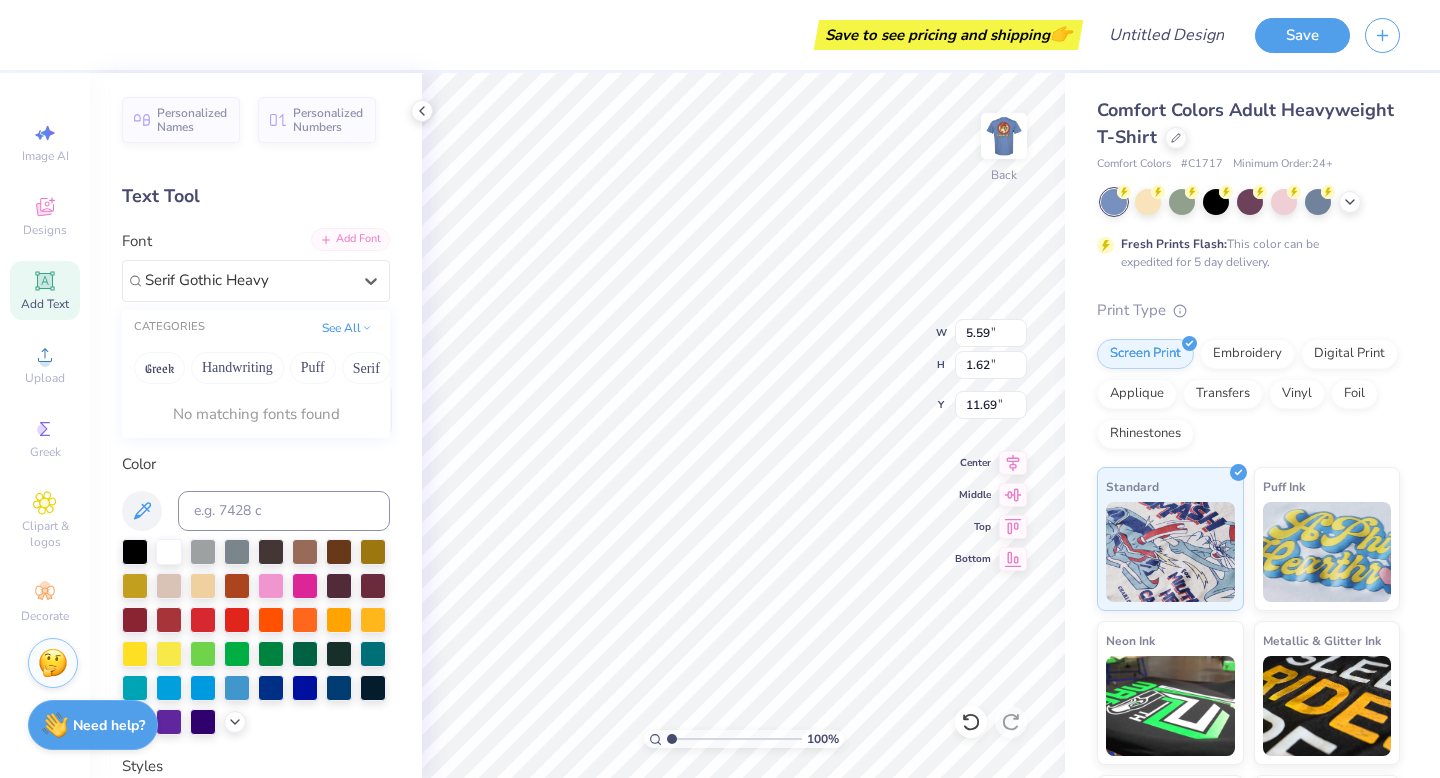 type 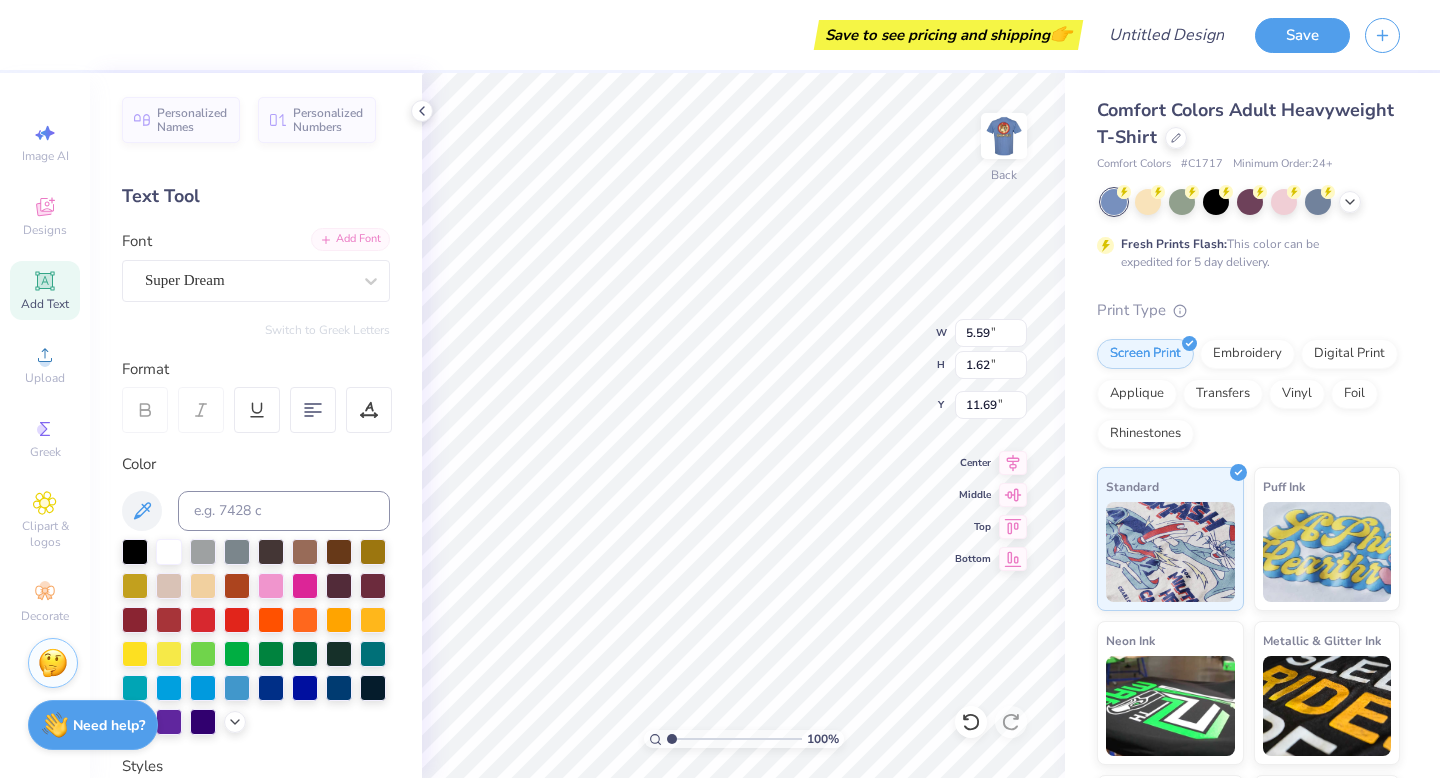 click on "Add Font" at bounding box center [350, 239] 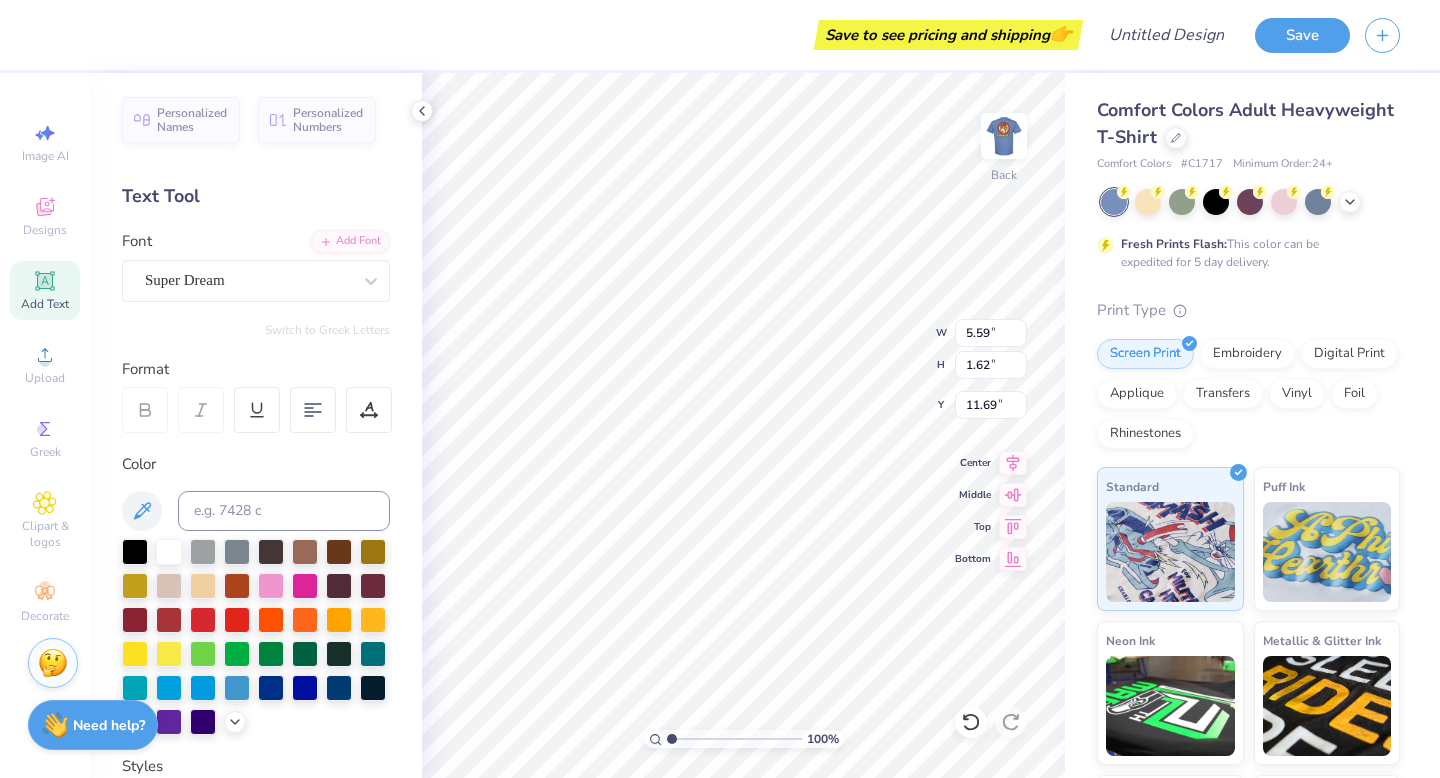 scroll, scrollTop: 0, scrollLeft: 0, axis: both 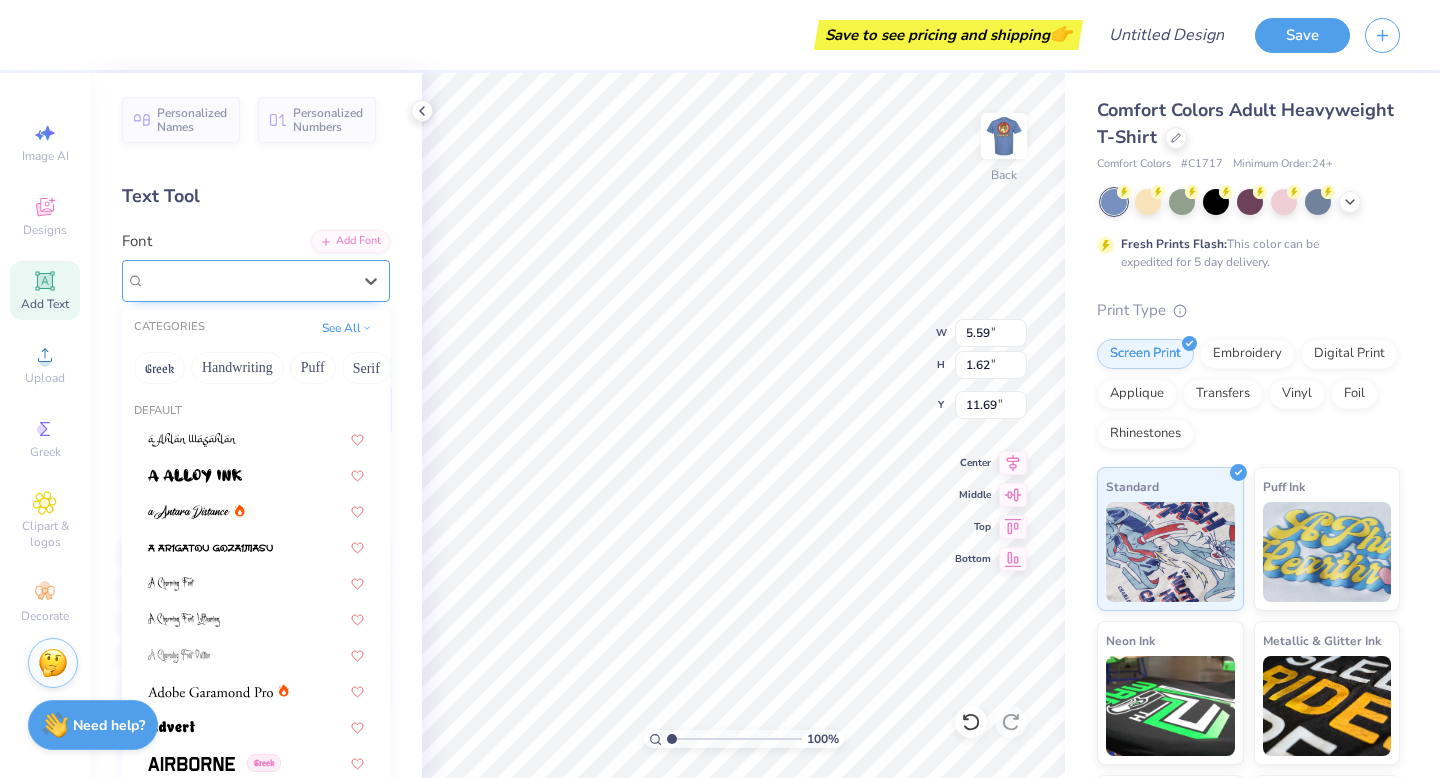 click on "Super Dream" at bounding box center (256, 281) 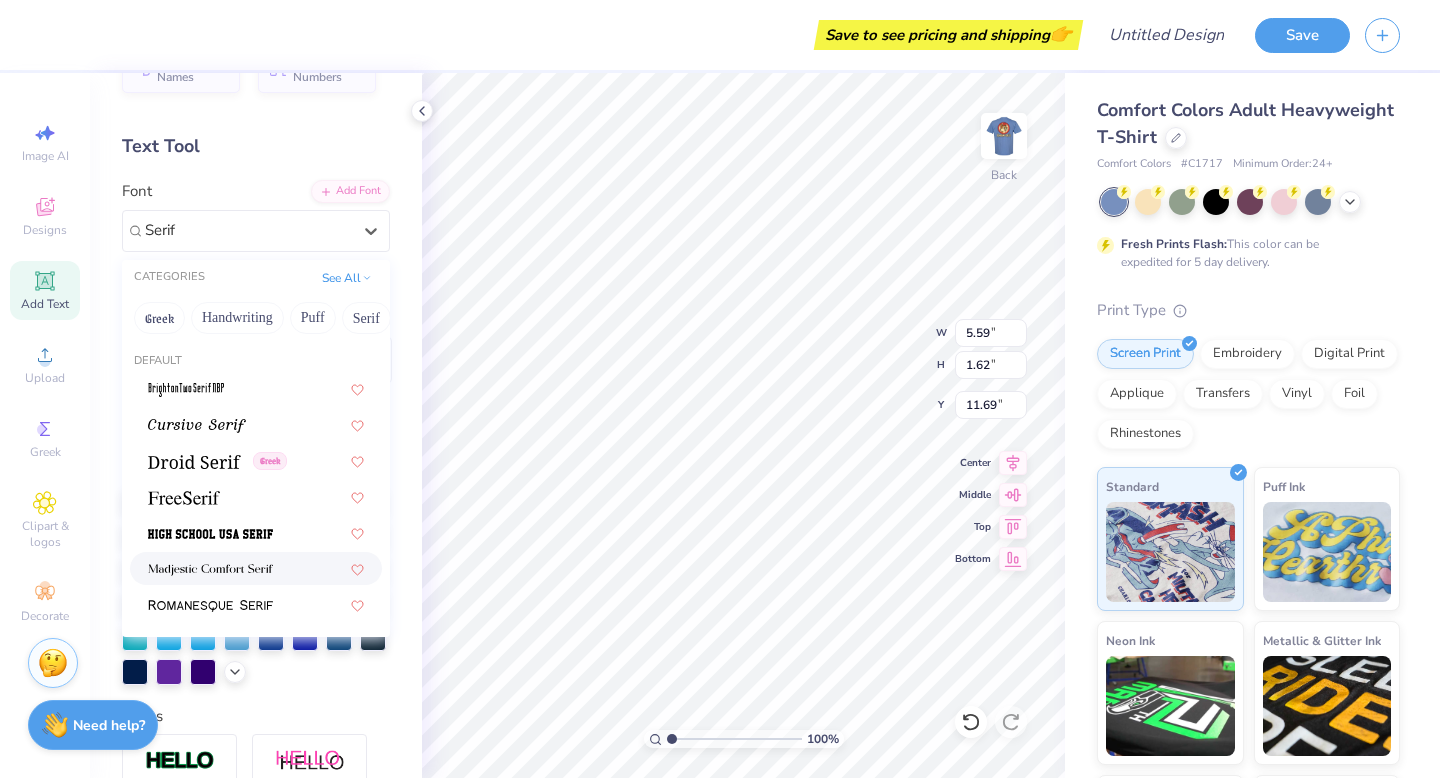 scroll, scrollTop: 66, scrollLeft: 0, axis: vertical 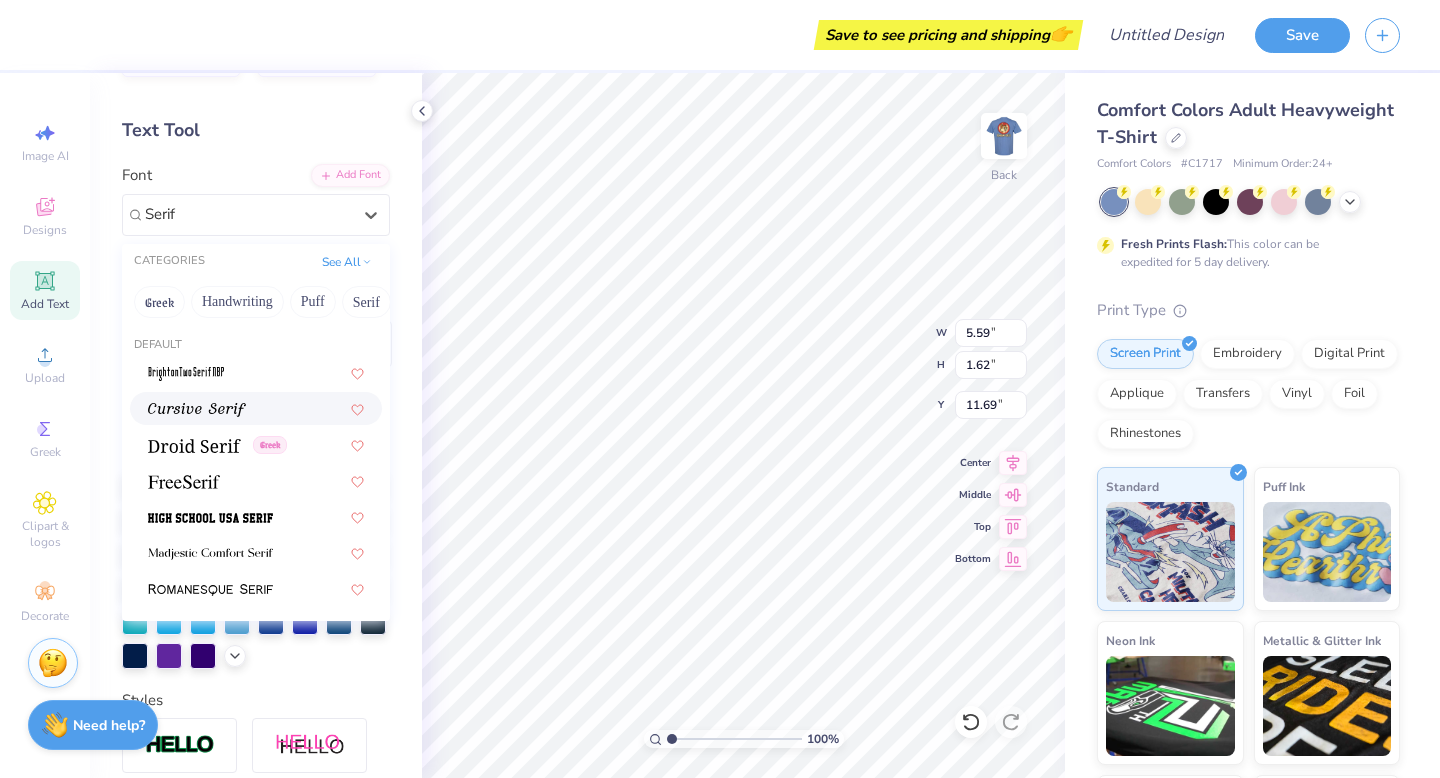 click at bounding box center (256, 408) 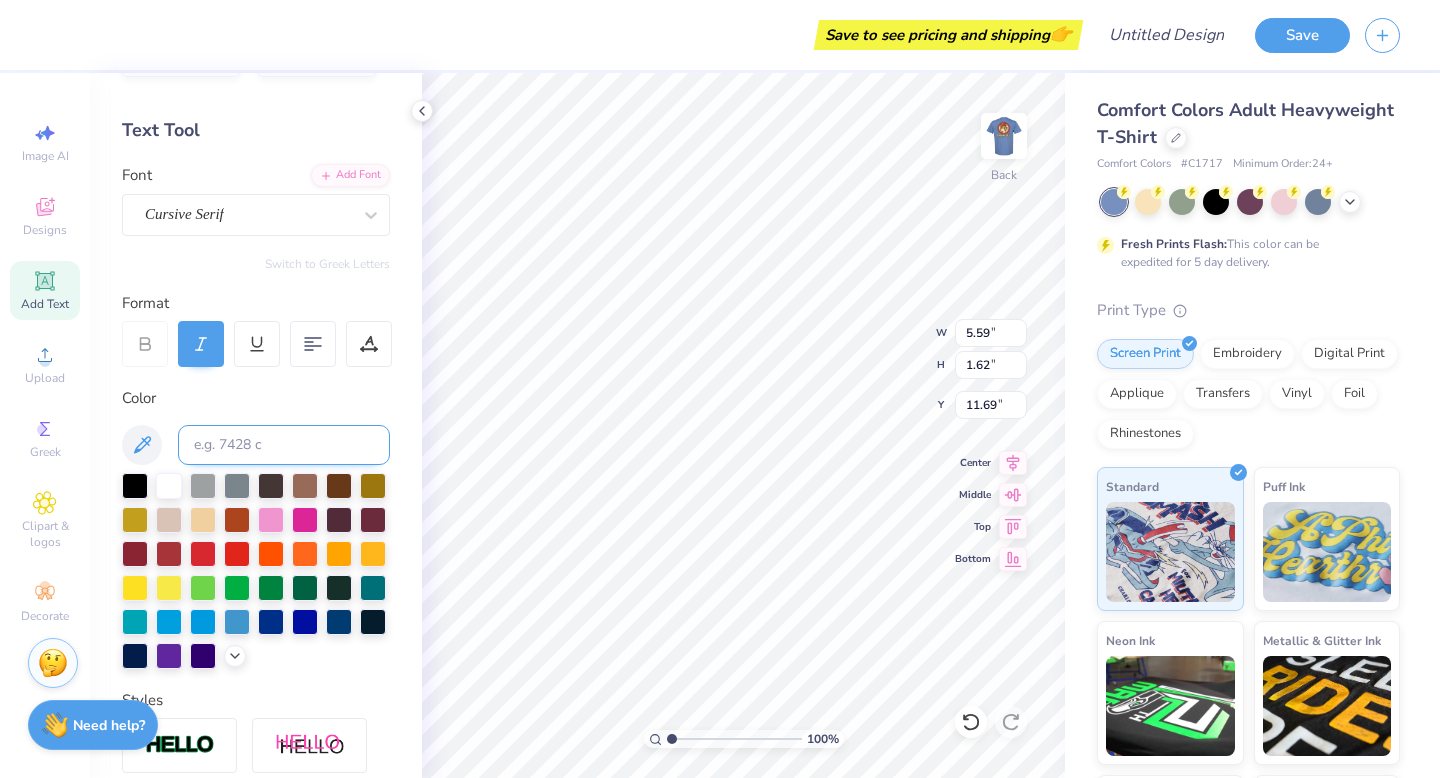 type on "5.51" 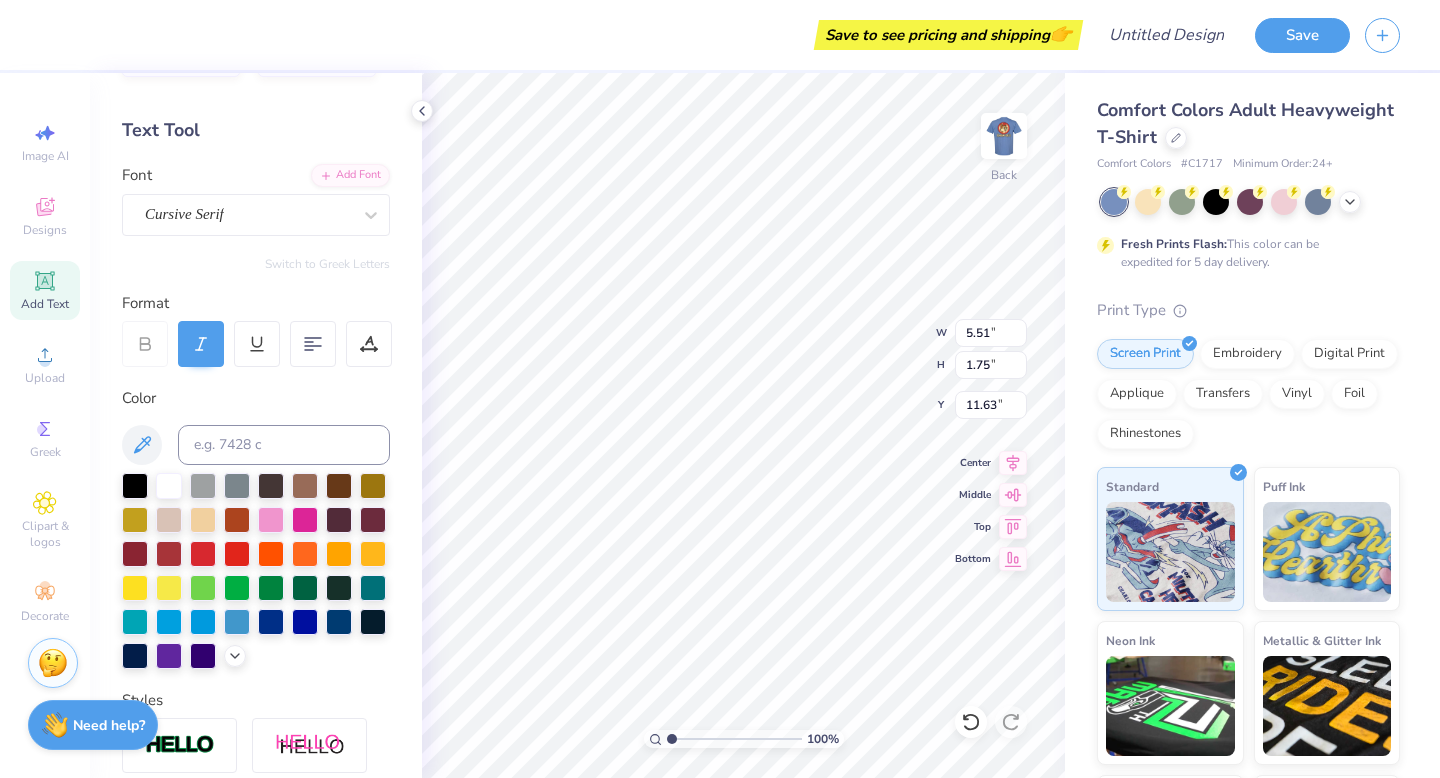 scroll, scrollTop: 0, scrollLeft: 0, axis: both 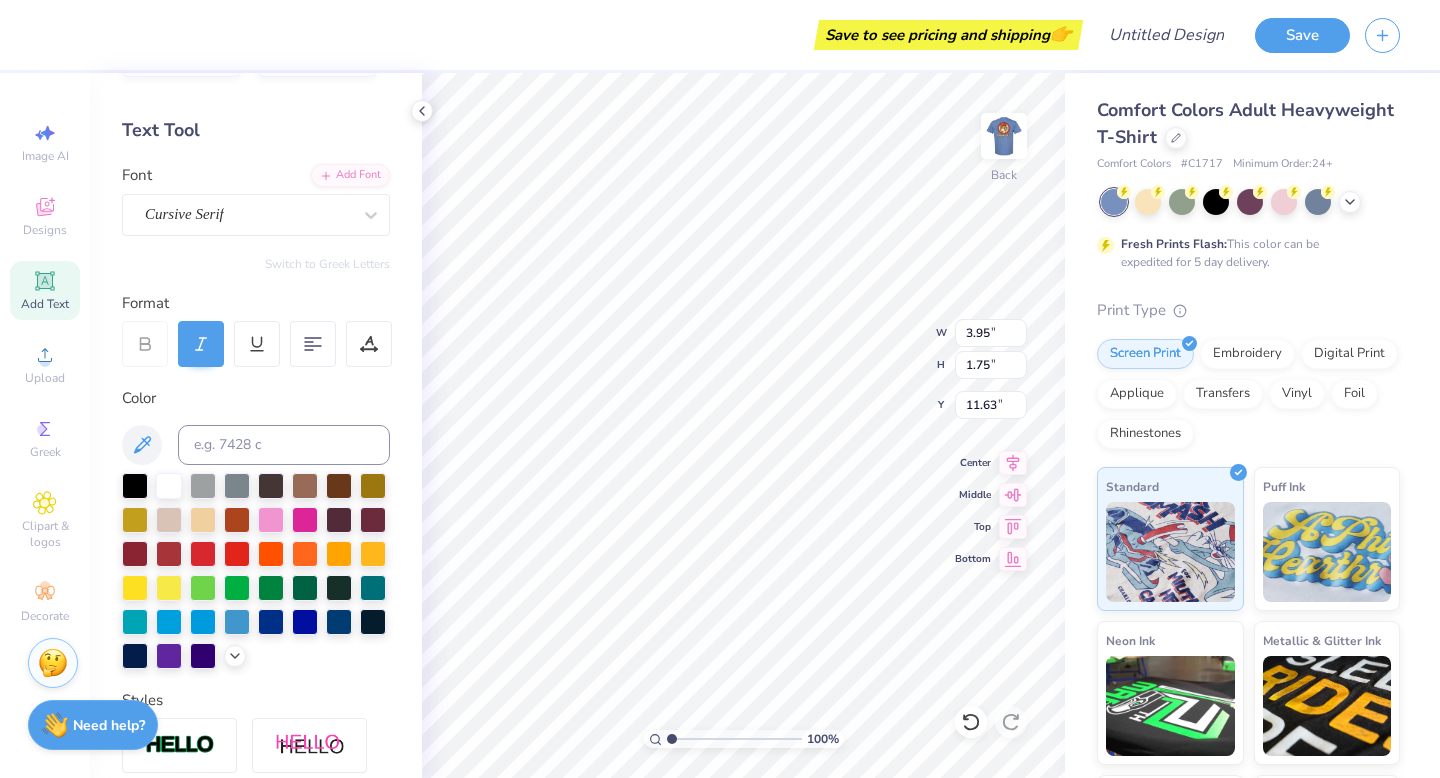 type on "2.42" 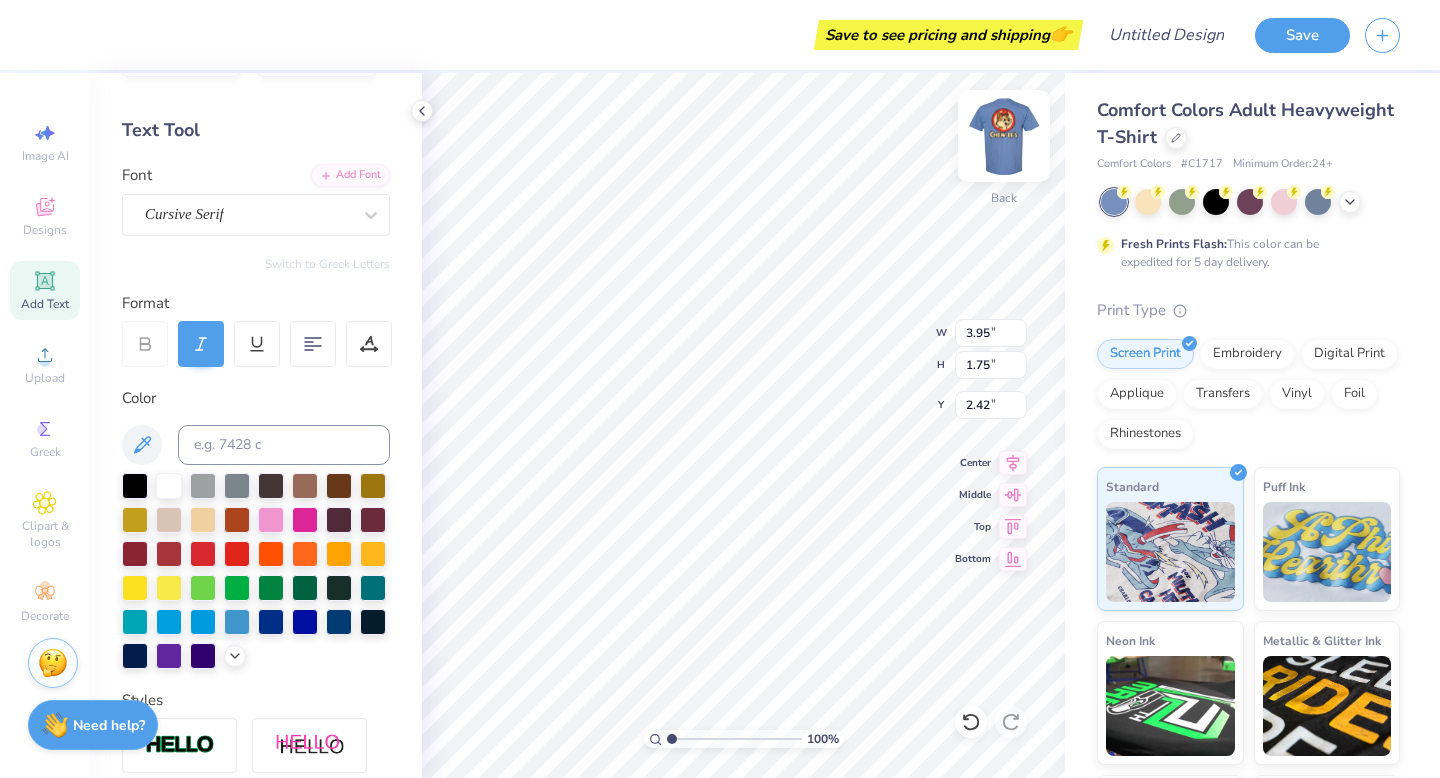 click at bounding box center (1004, 136) 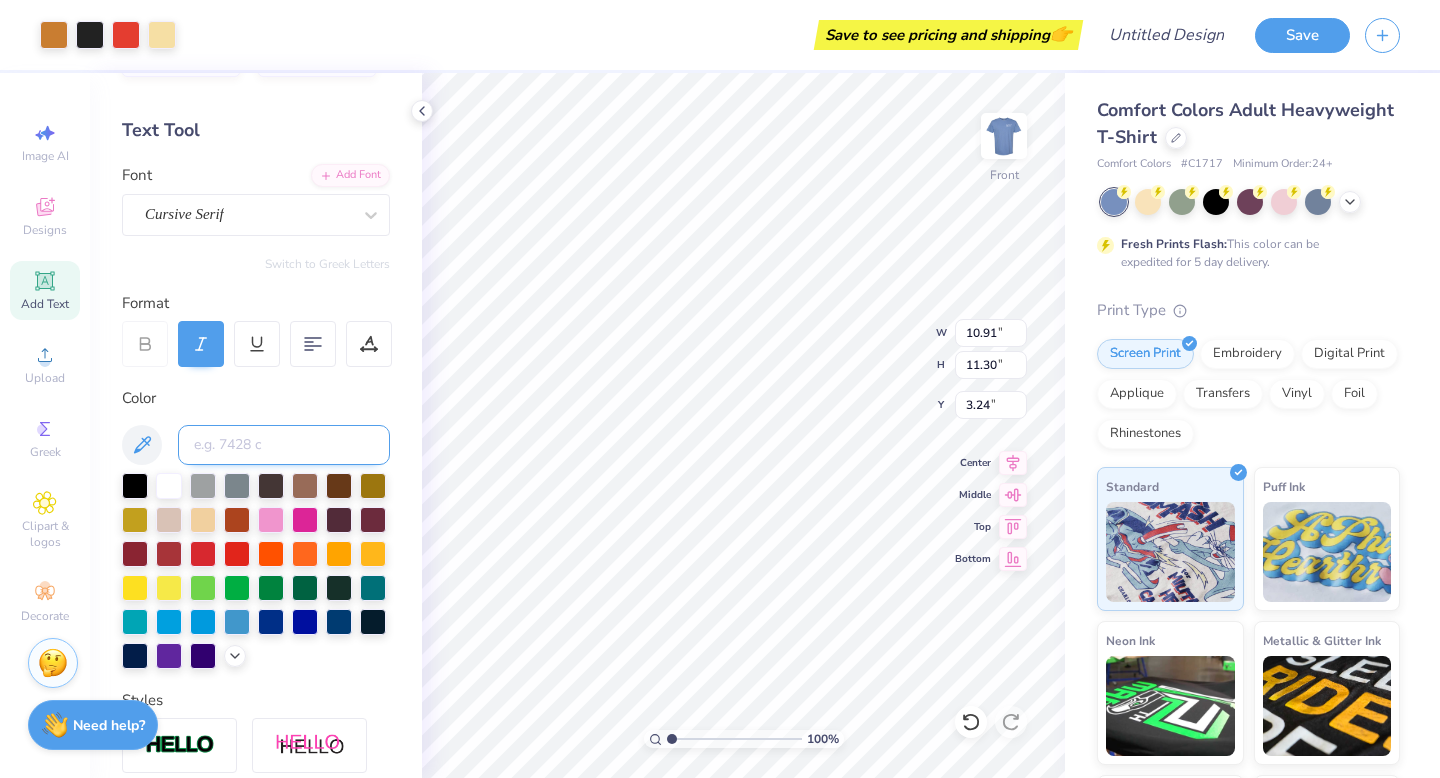 click at bounding box center (284, 445) 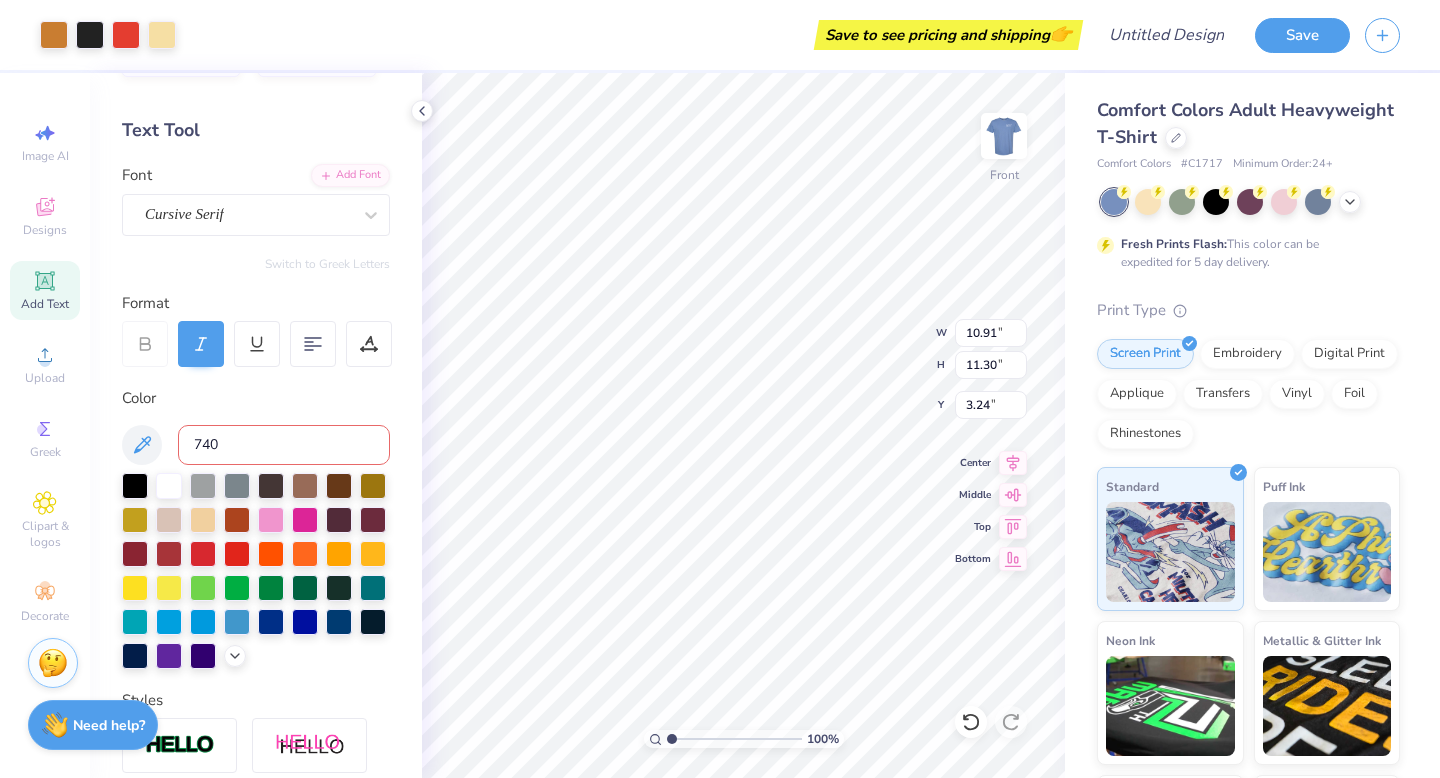 type on "7401" 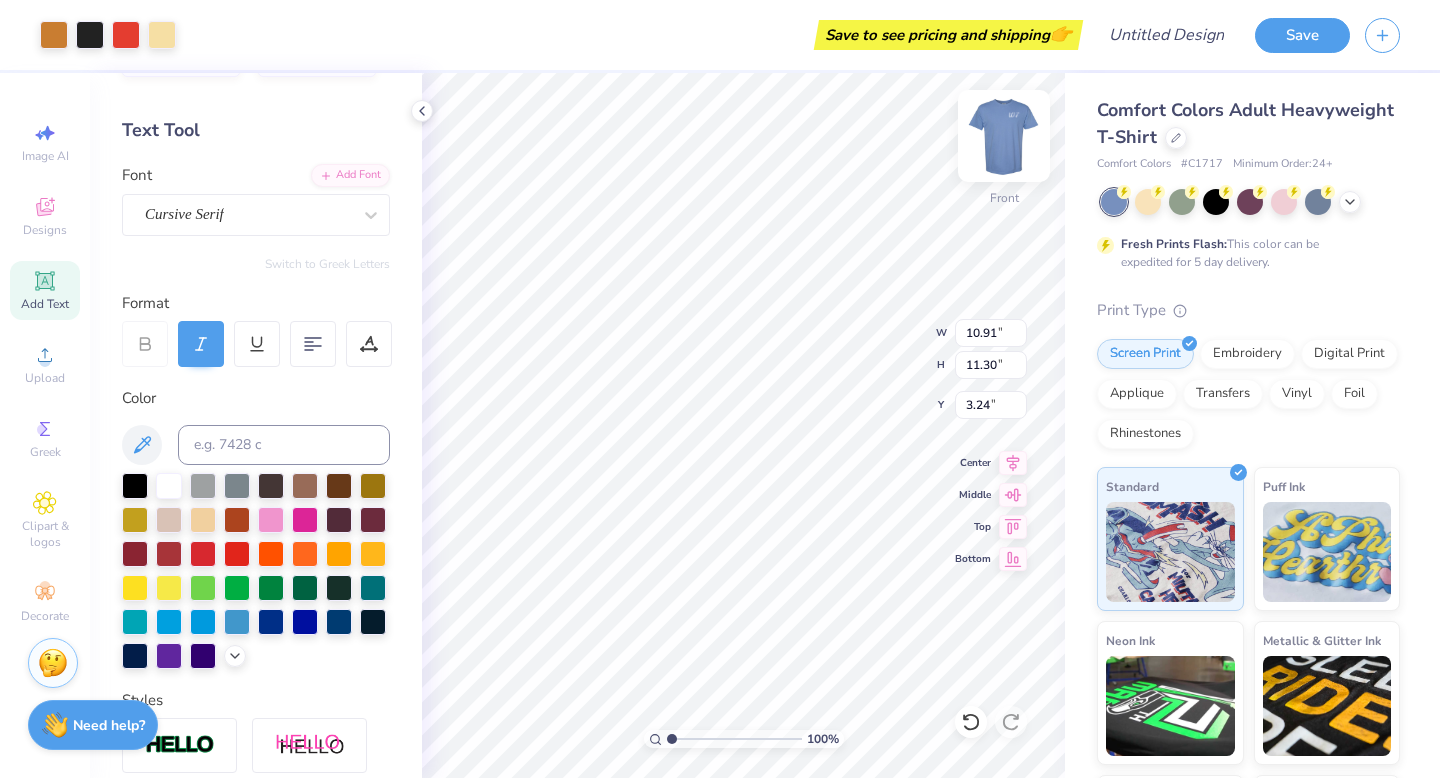 click at bounding box center (1004, 136) 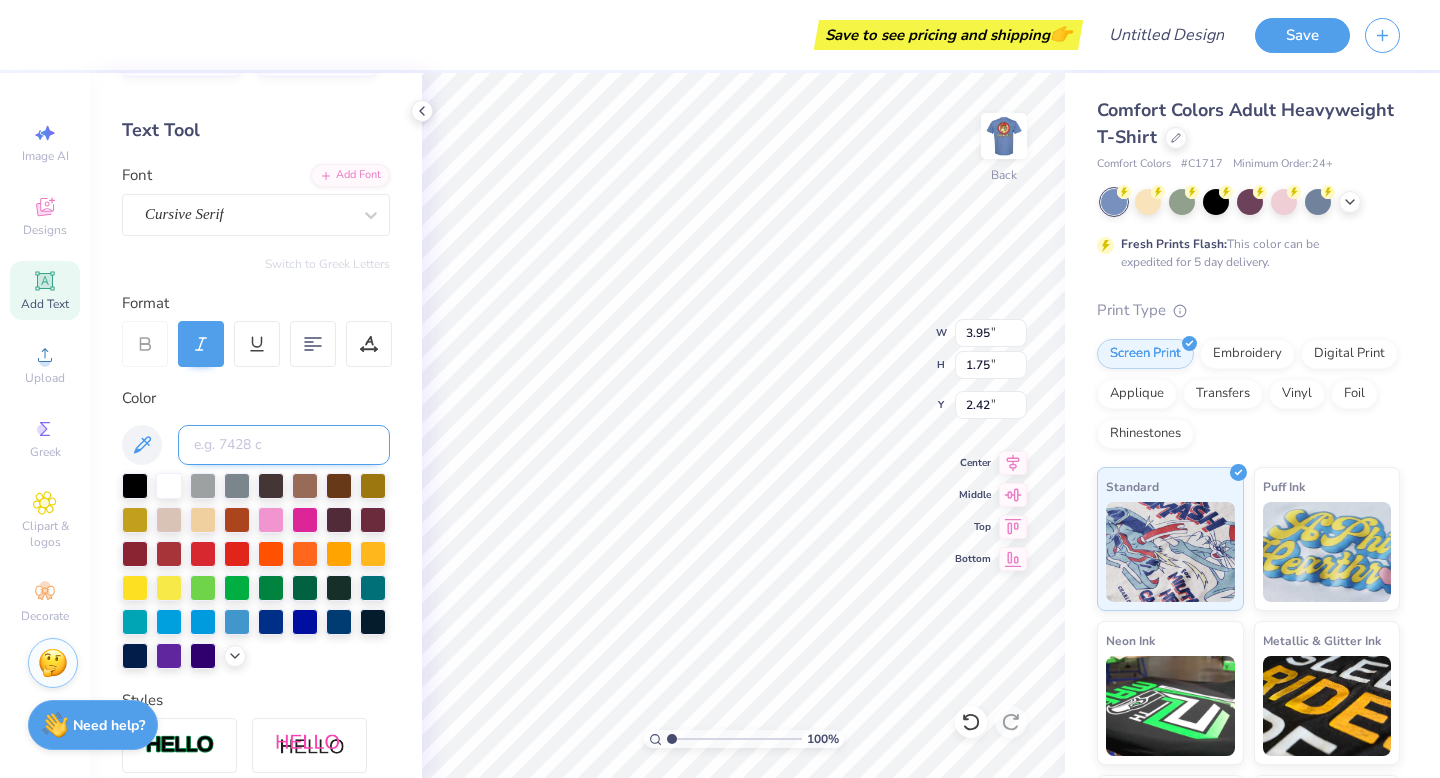 click at bounding box center [284, 445] 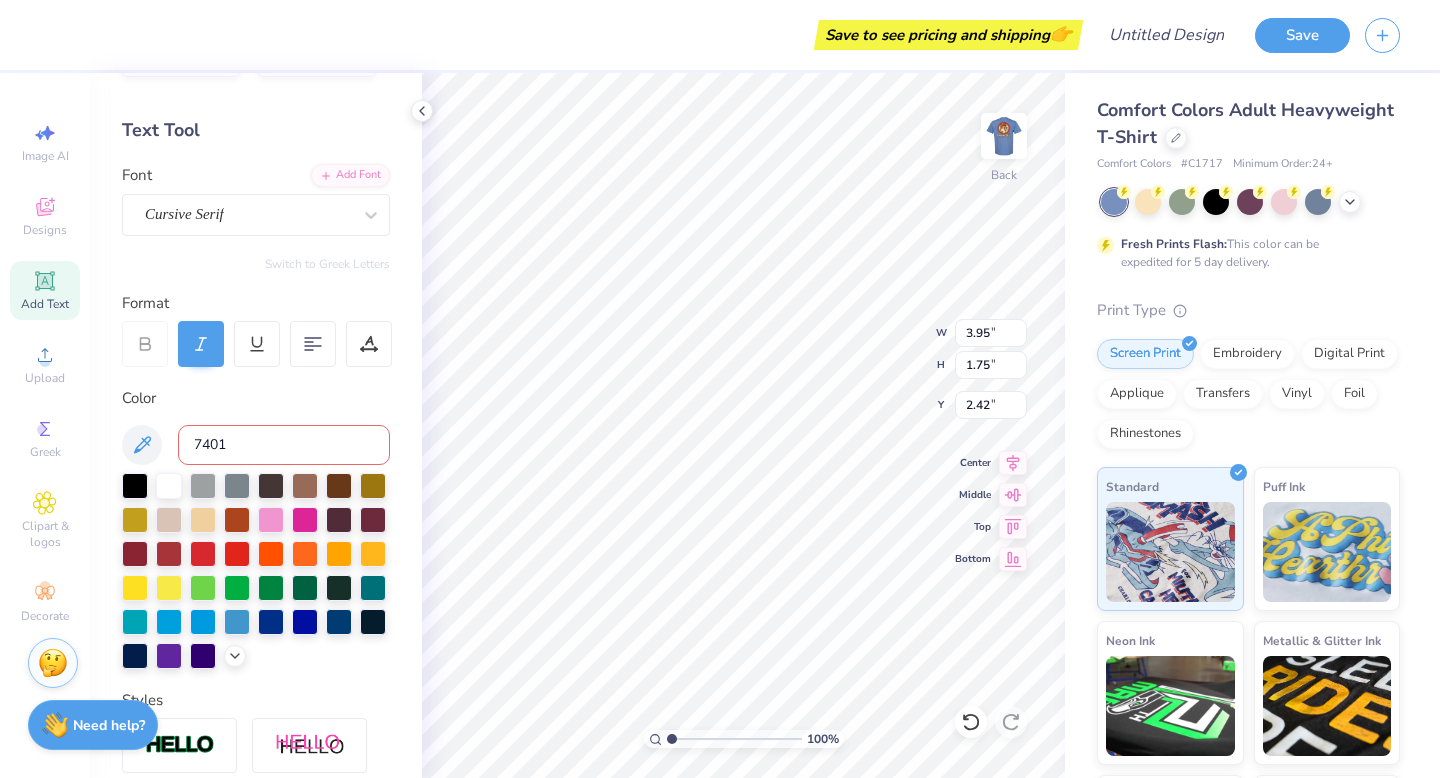 type on "7401" 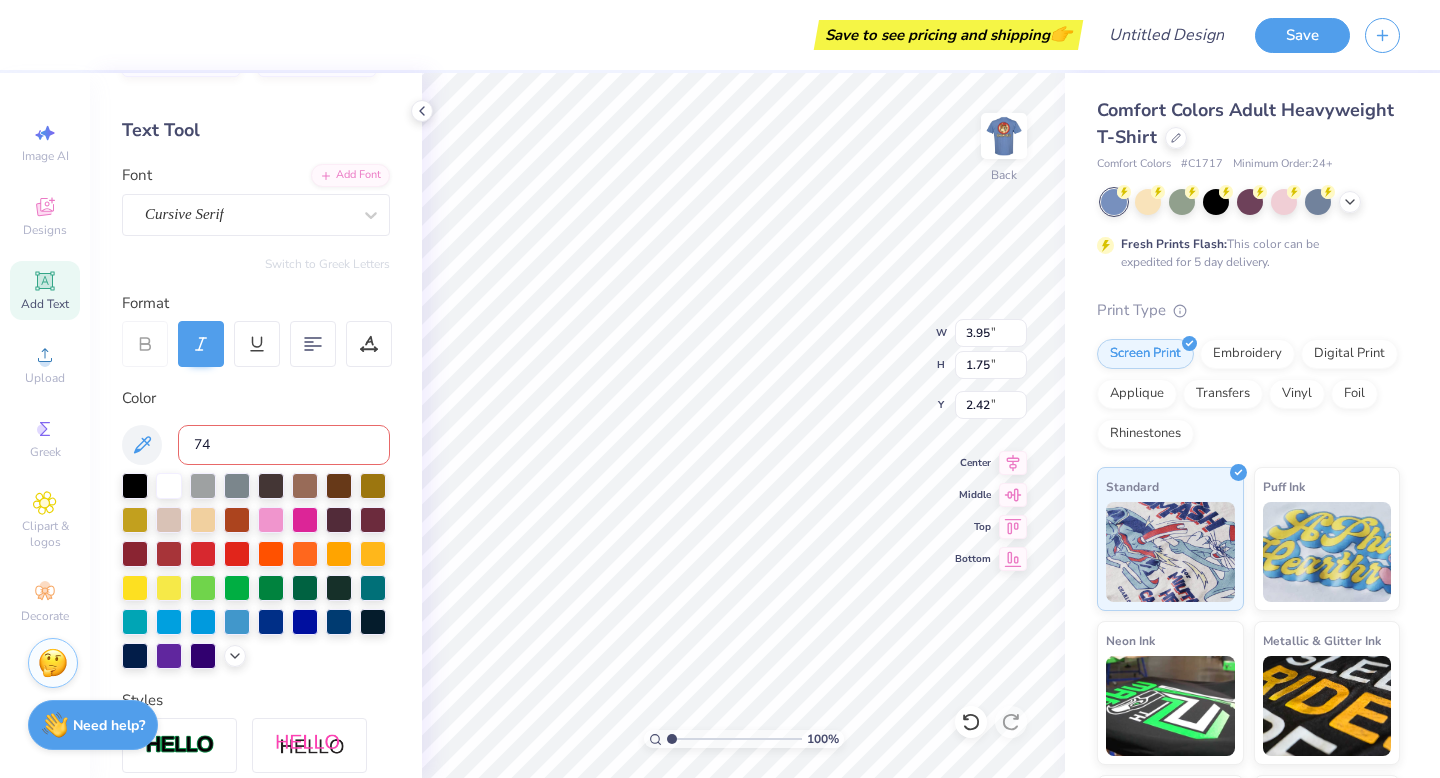 type on "7" 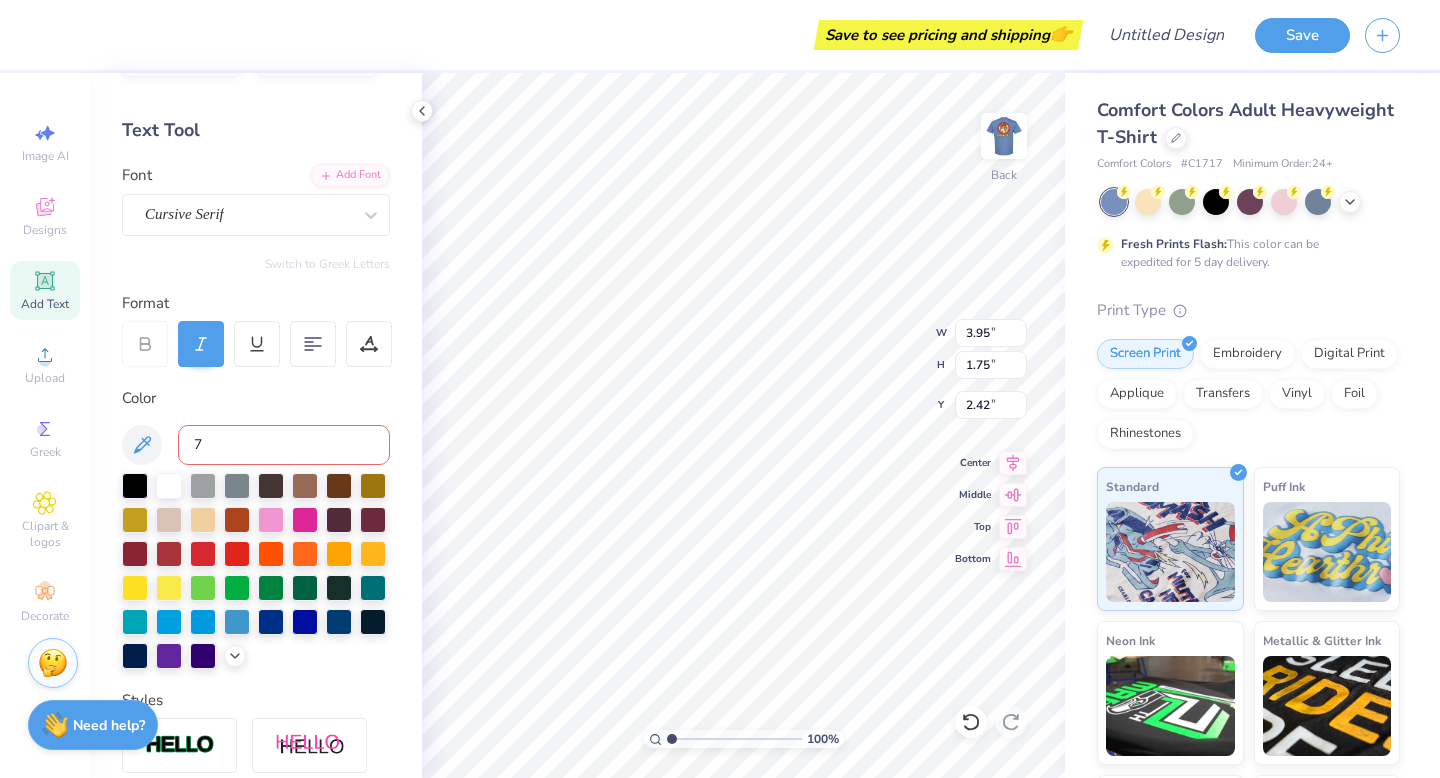 type 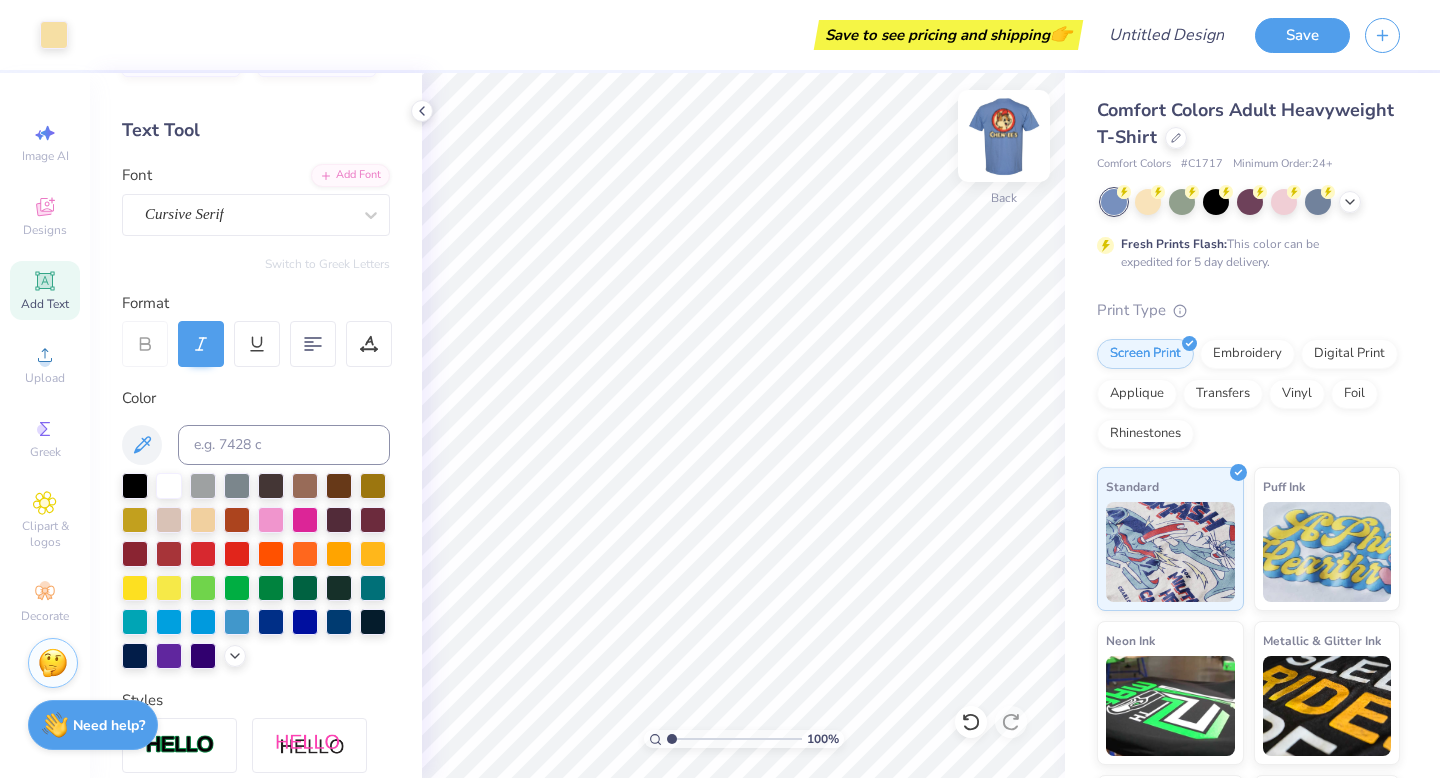 click at bounding box center (1004, 136) 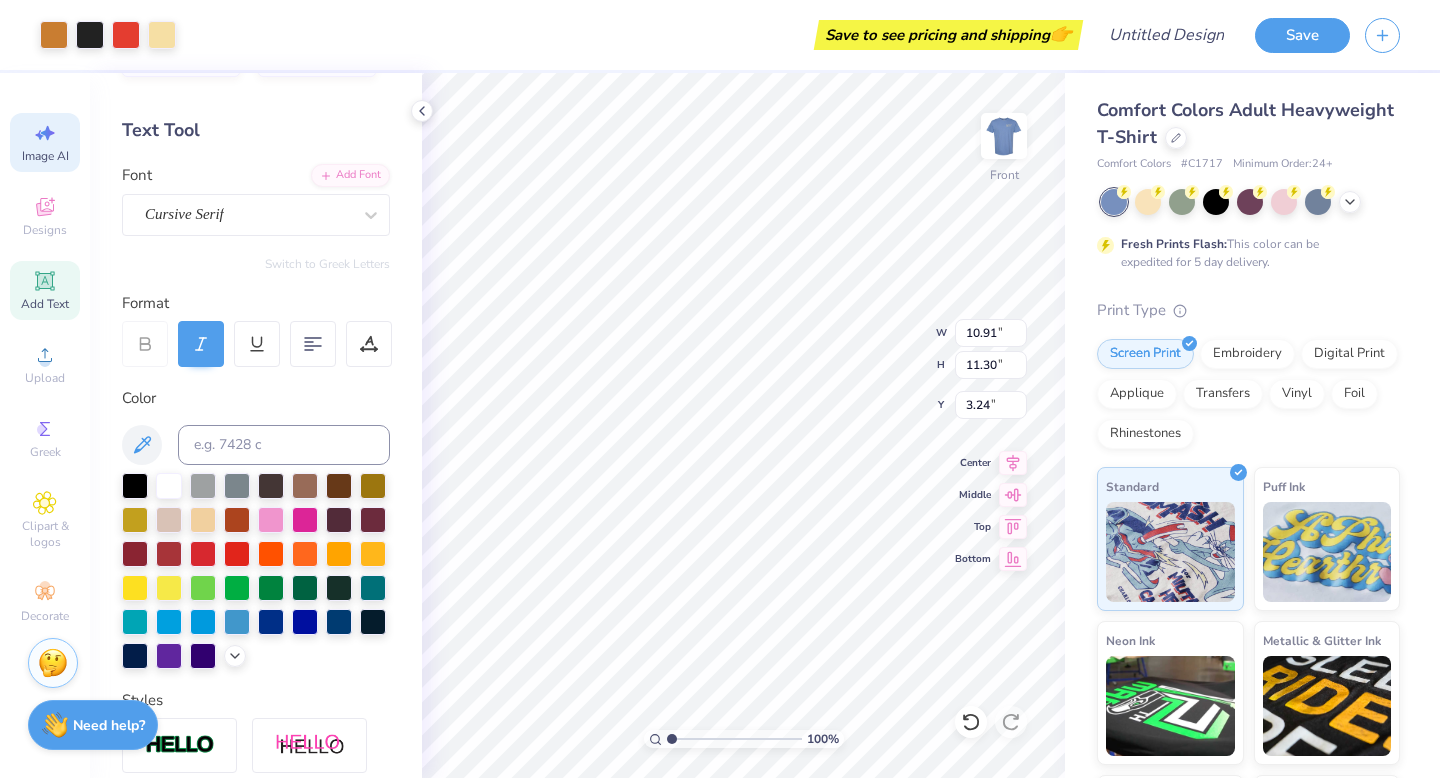 click 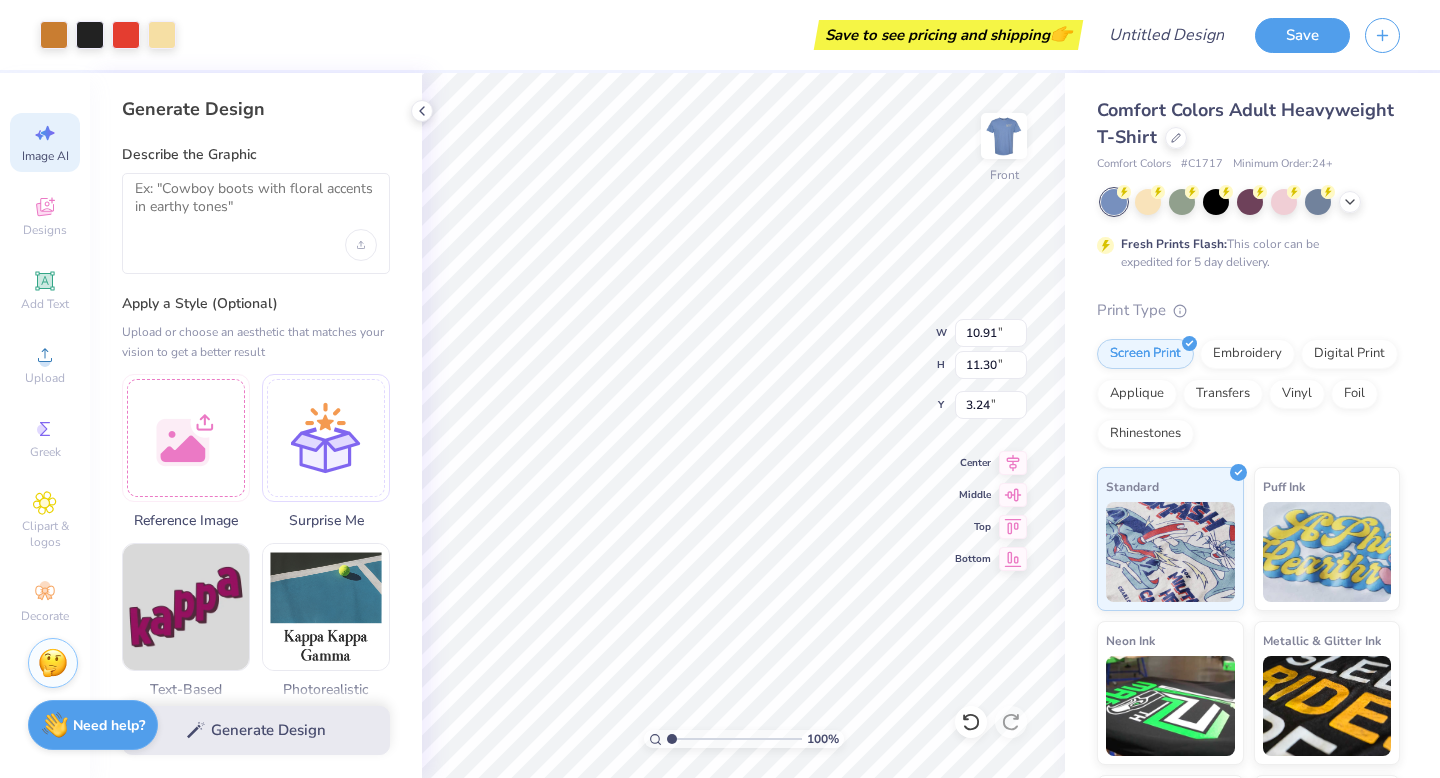 click at bounding box center (256, 223) 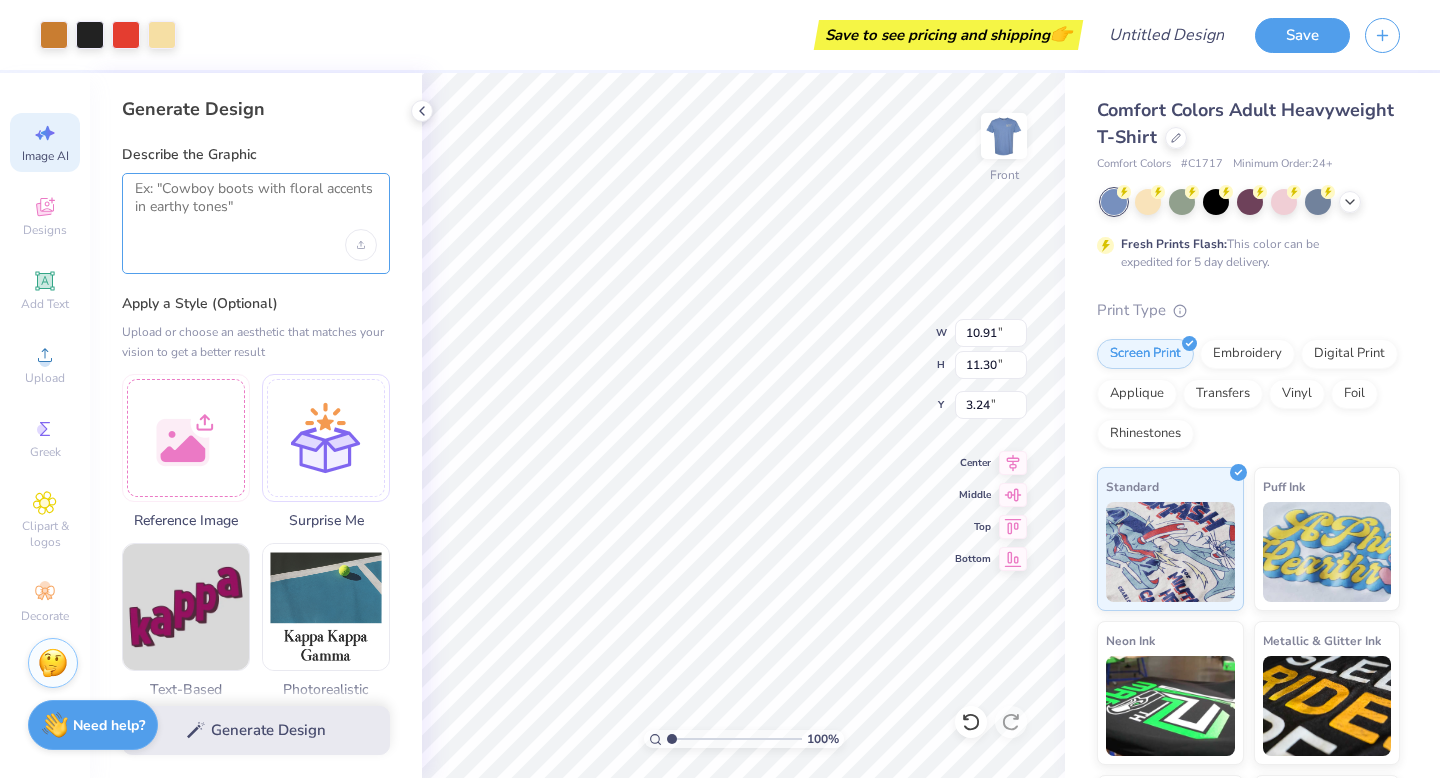 click at bounding box center [256, 205] 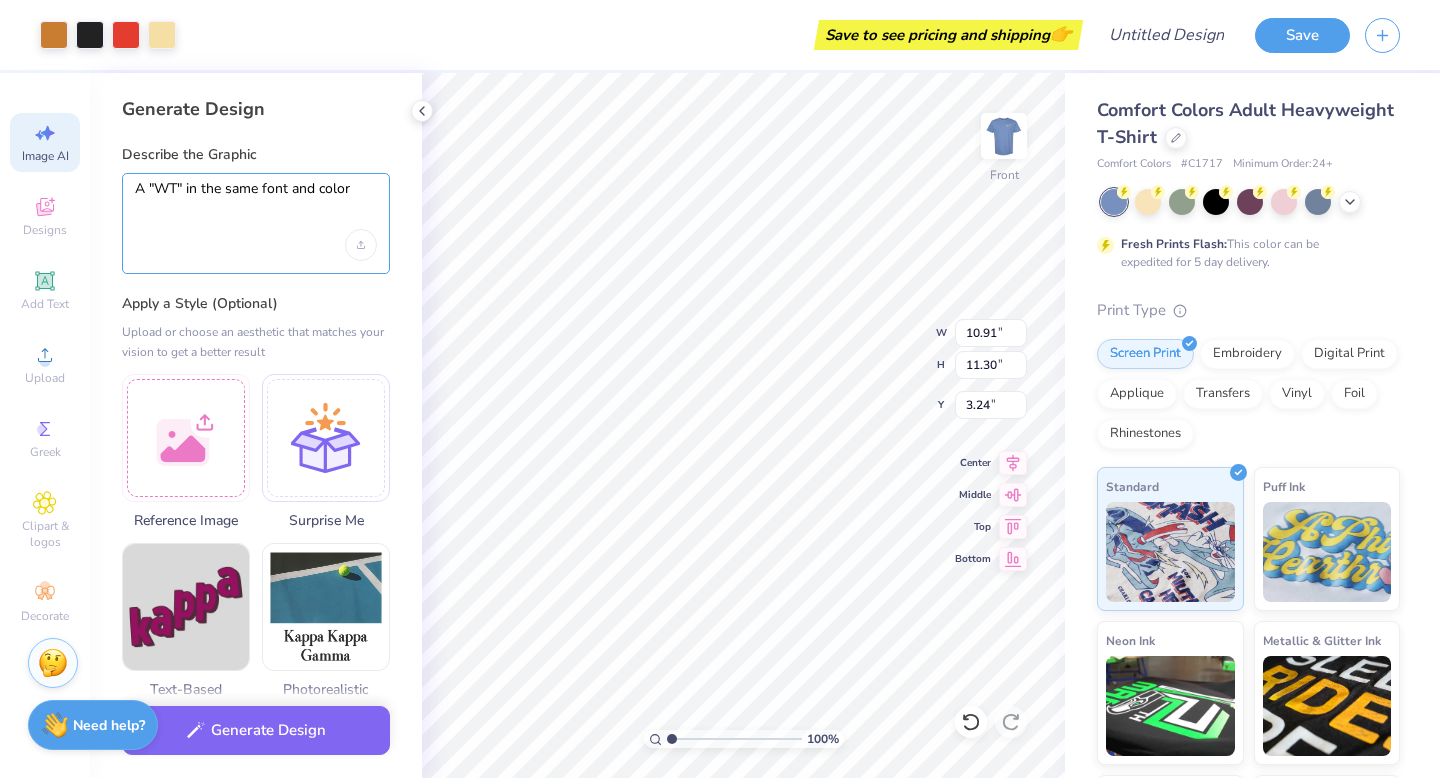type on "A "WT" in the same font and color" 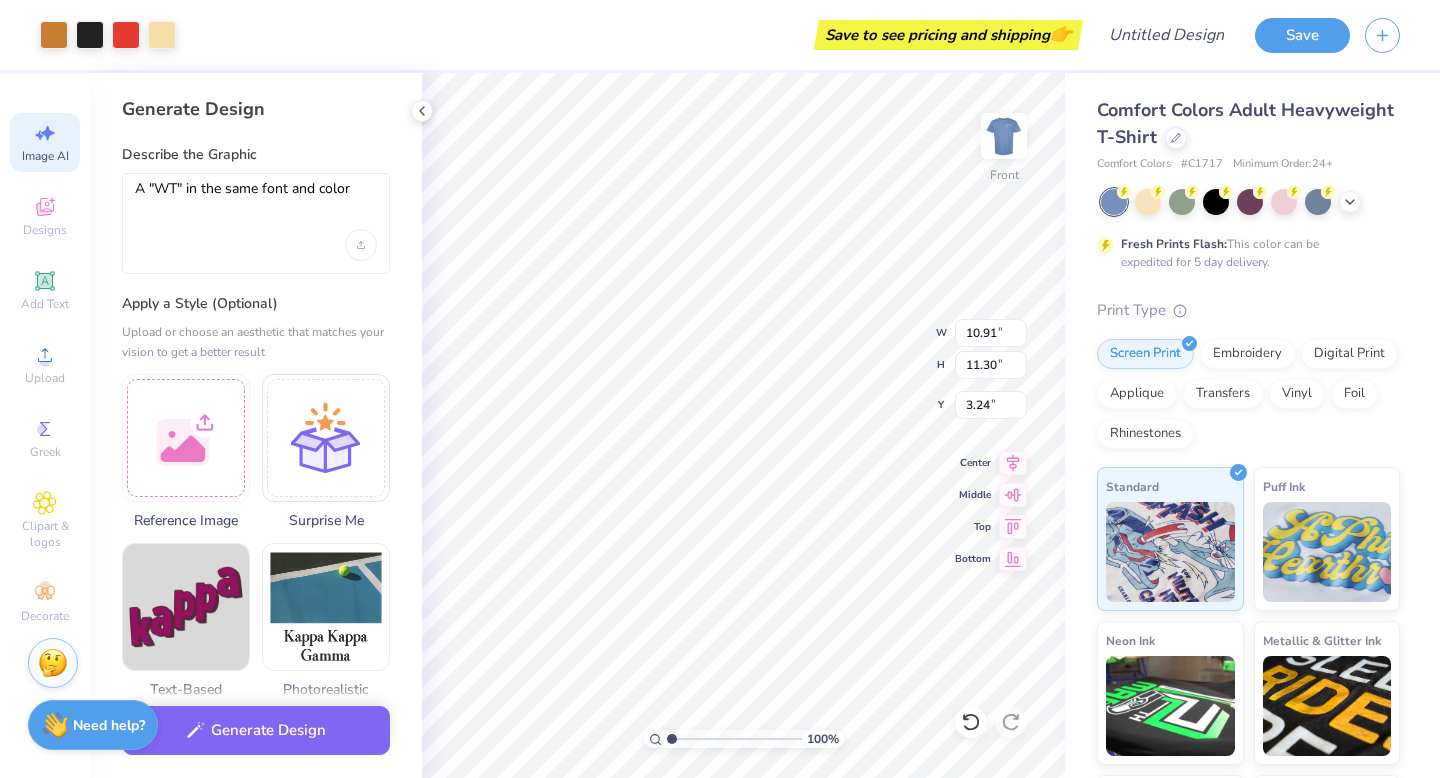 select on "4" 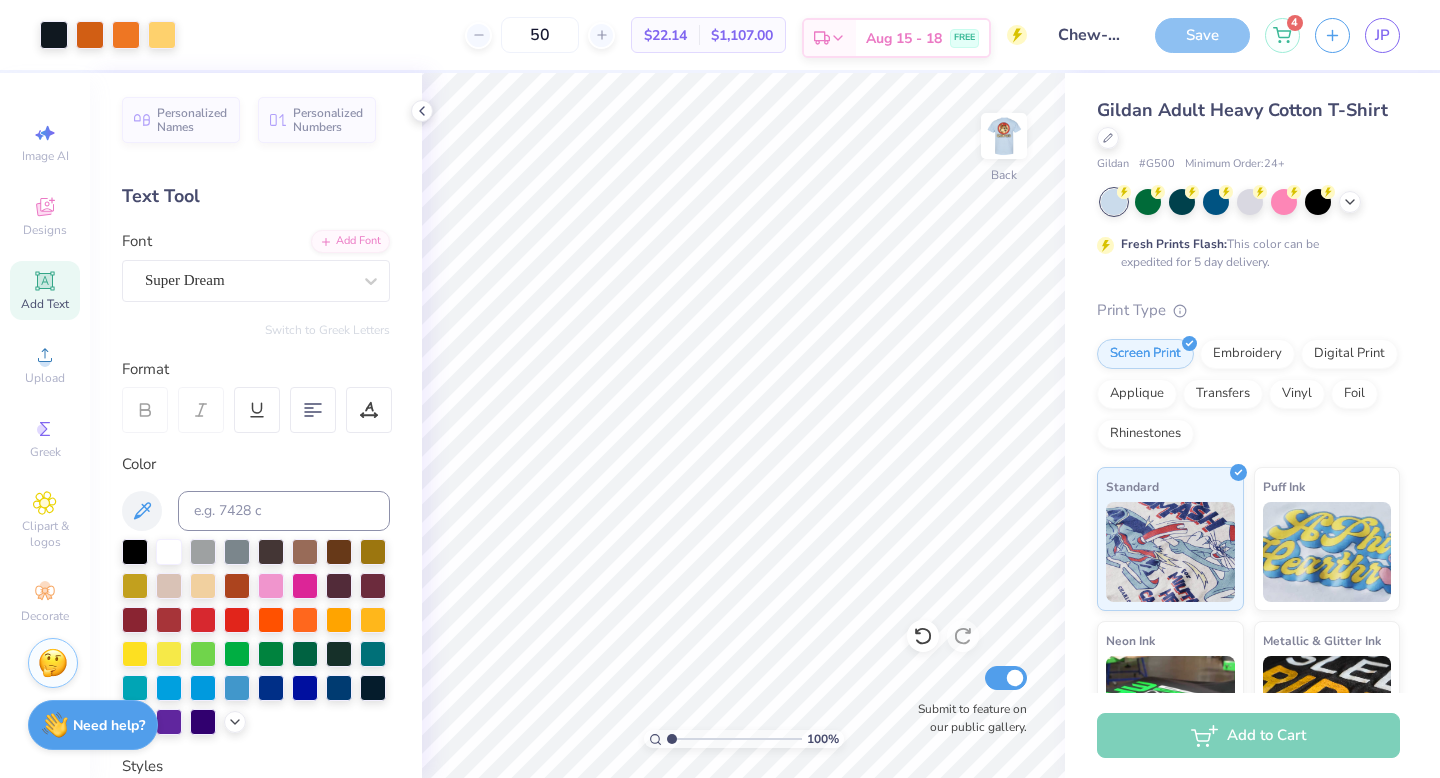 scroll, scrollTop: 0, scrollLeft: 0, axis: both 